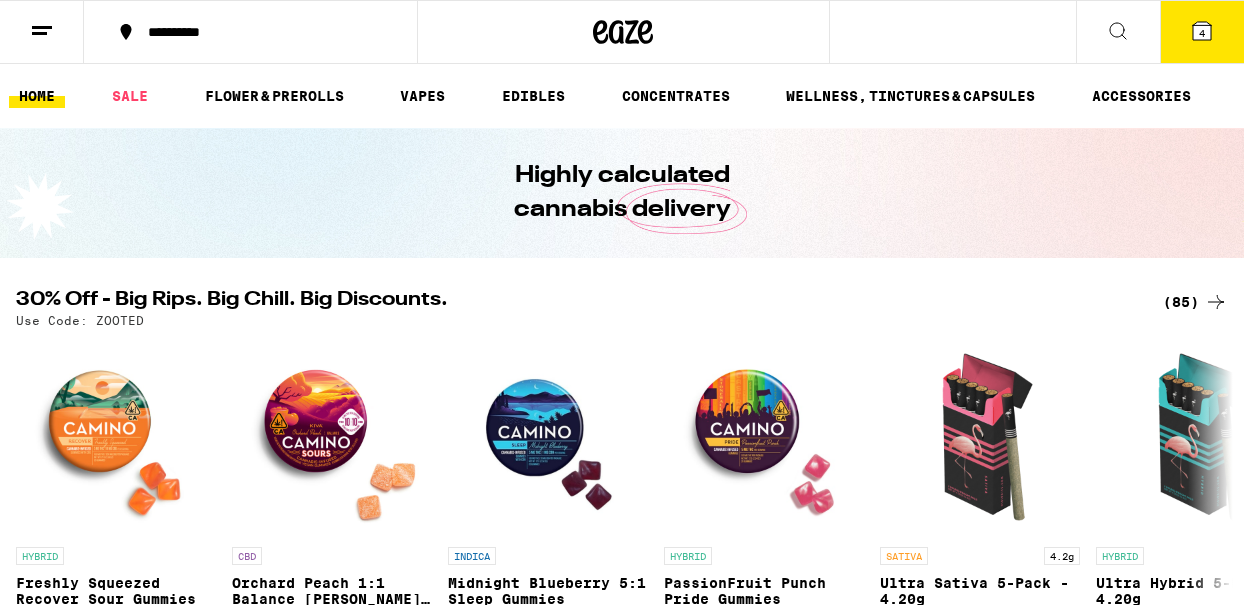 scroll, scrollTop: 0, scrollLeft: 0, axis: both 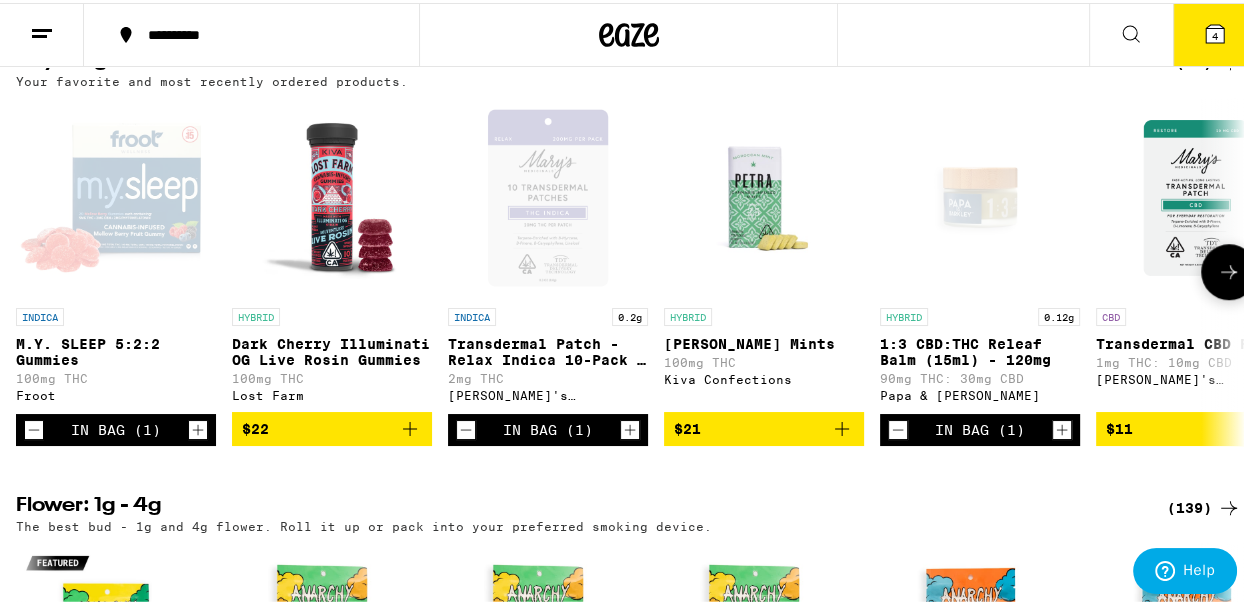 click 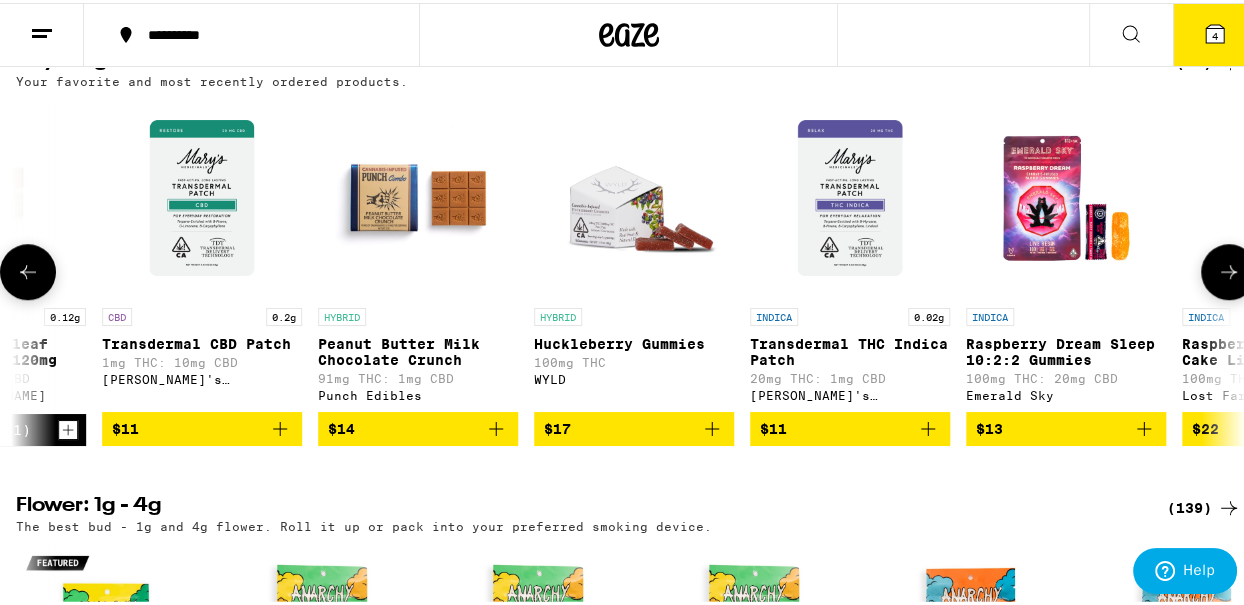 scroll, scrollTop: 0, scrollLeft: 994, axis: horizontal 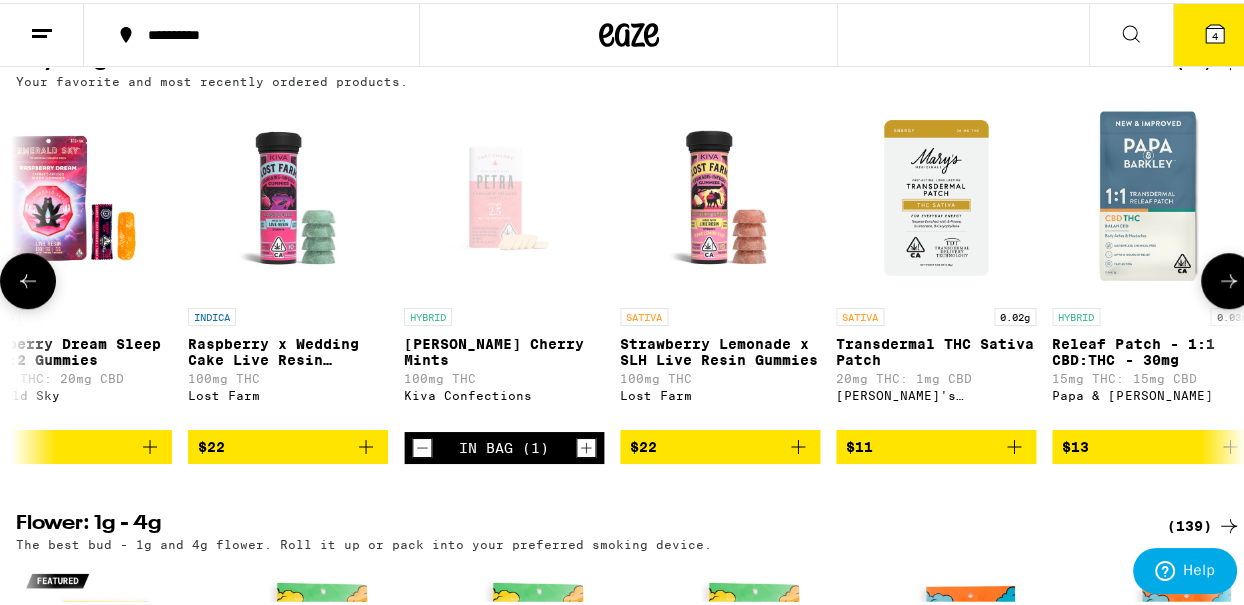click 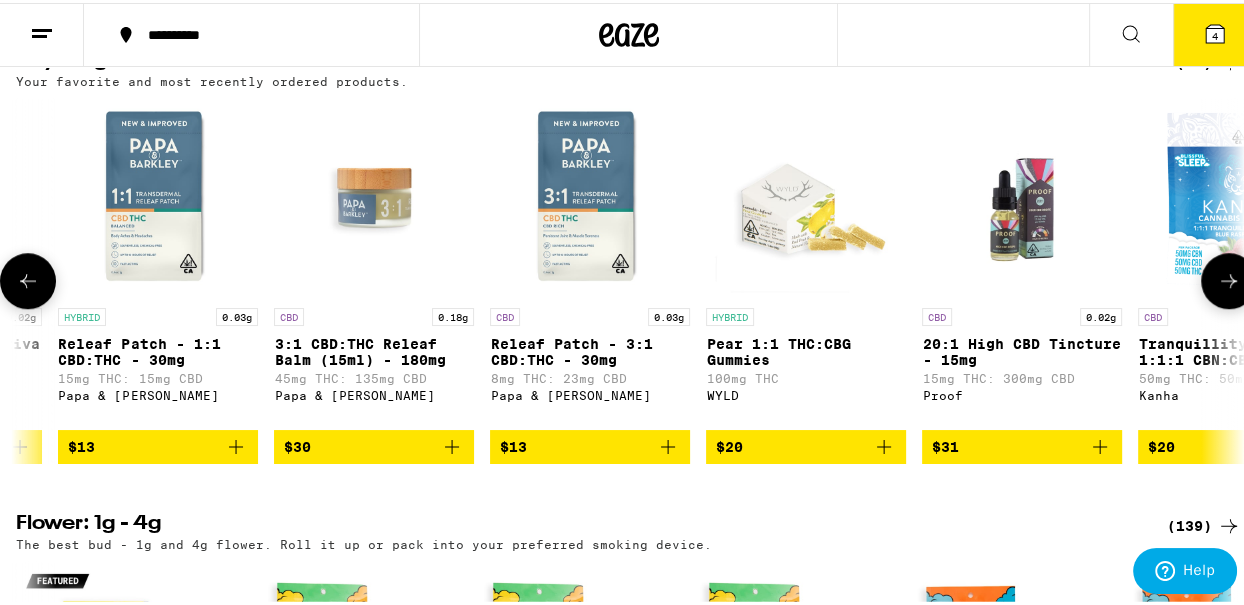 click 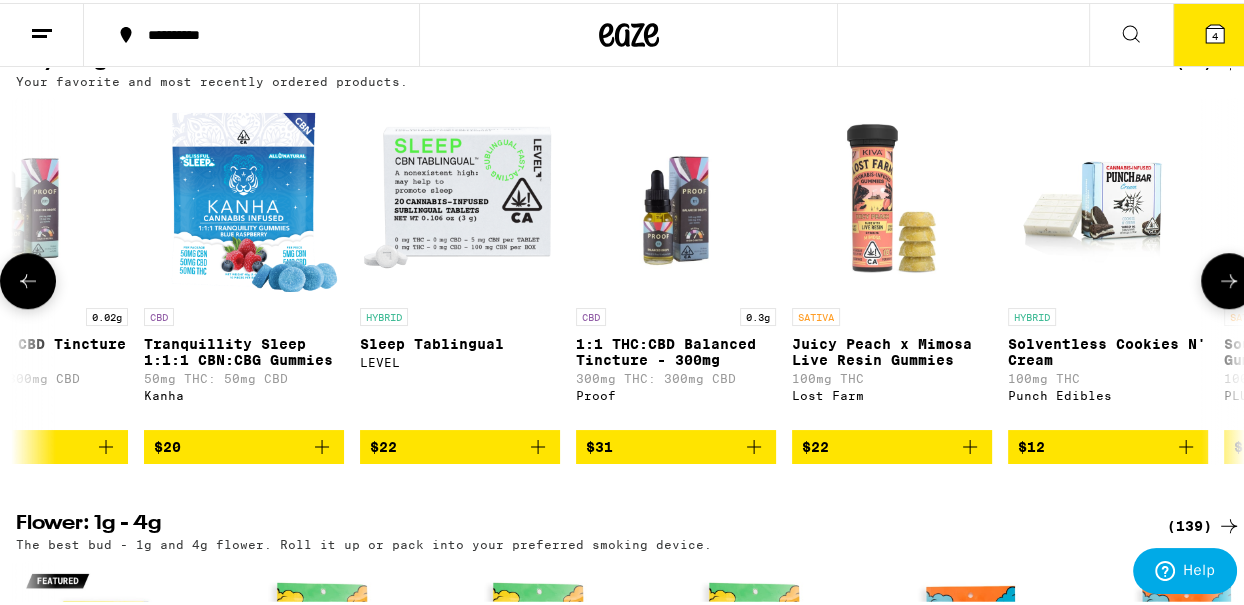 click 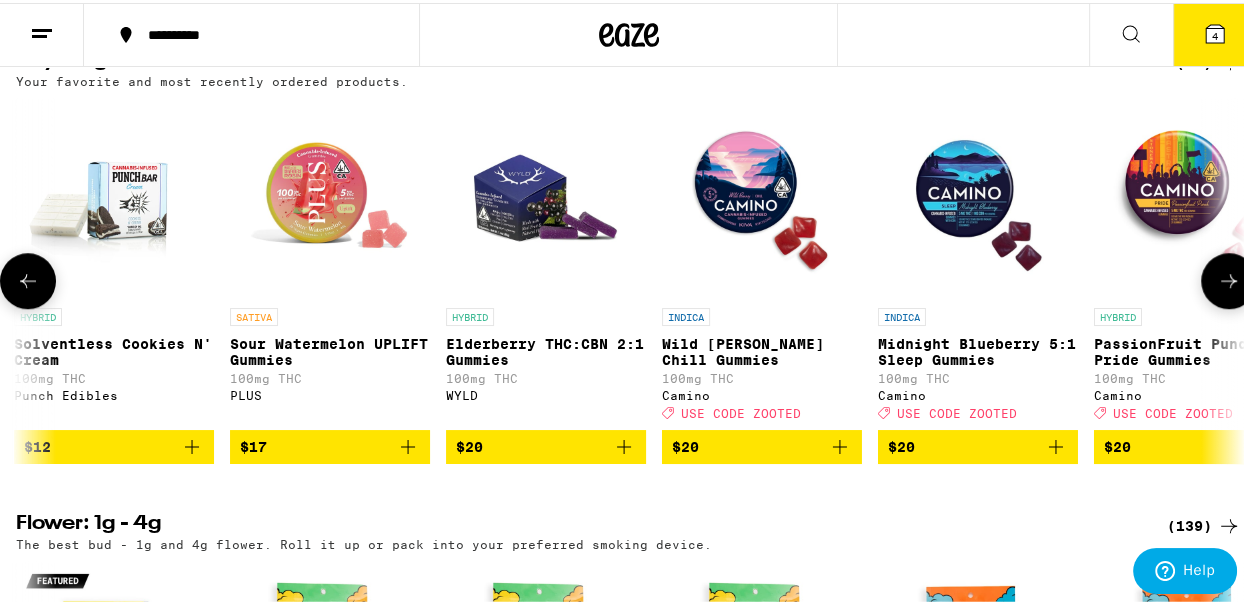 click 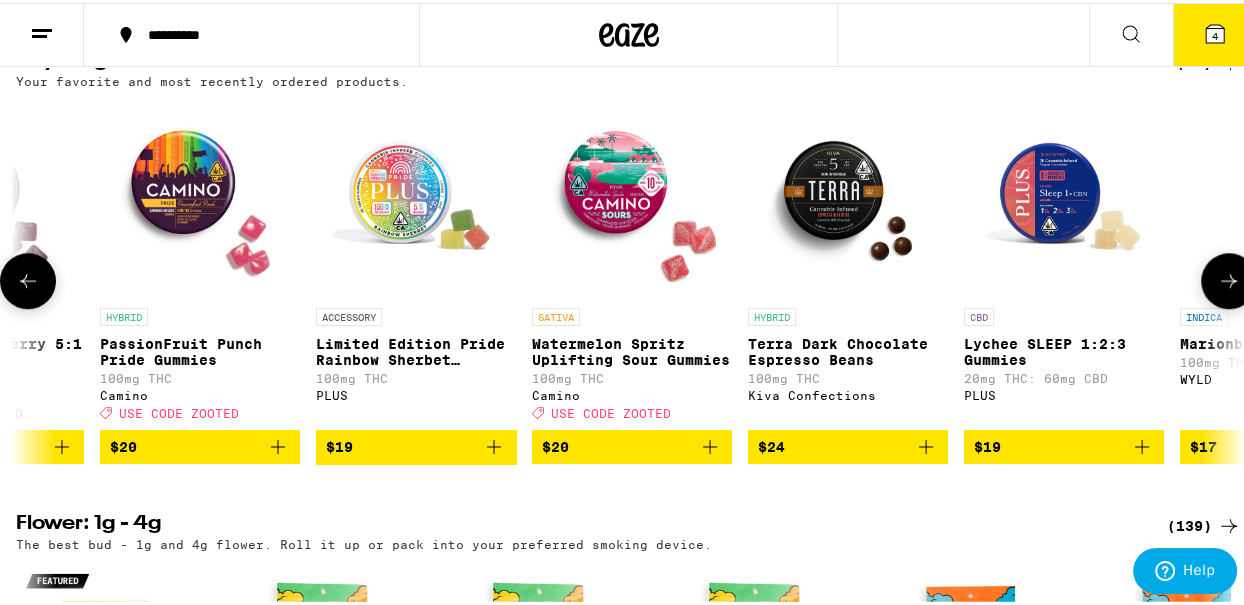 click 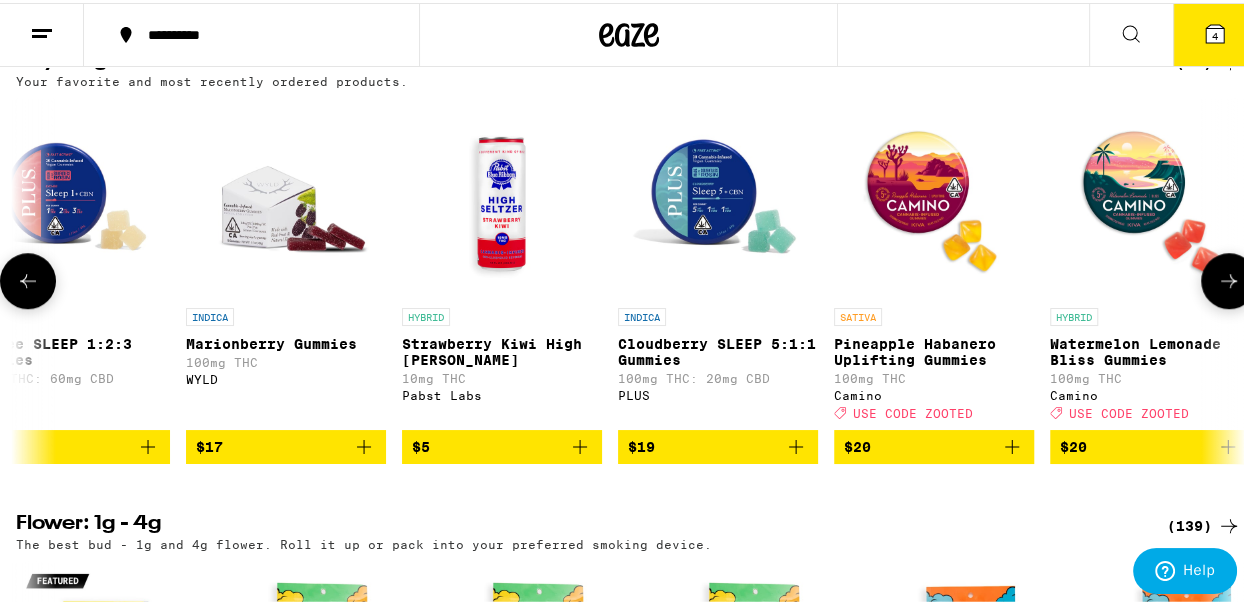 click 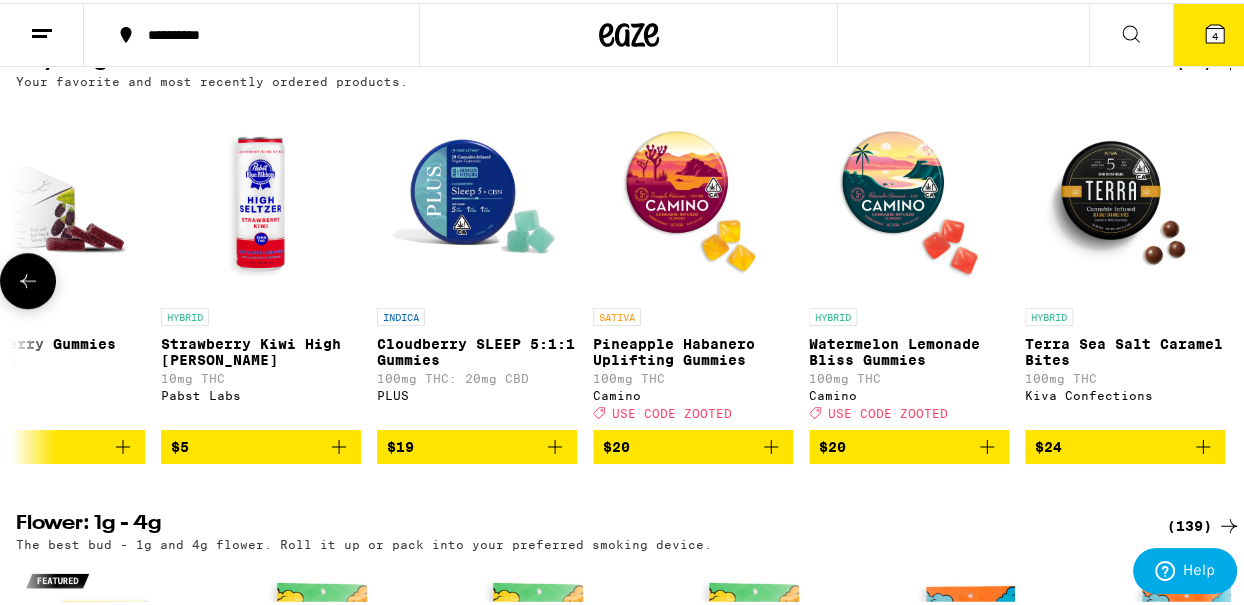 scroll, scrollTop: 0, scrollLeft: 7212, axis: horizontal 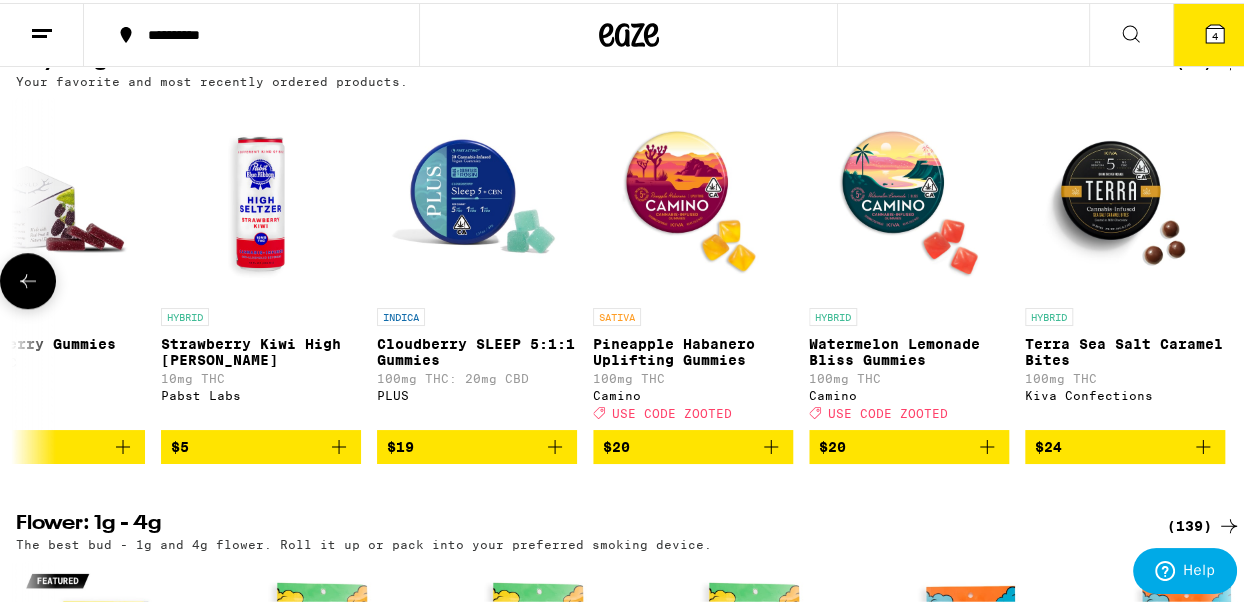 click 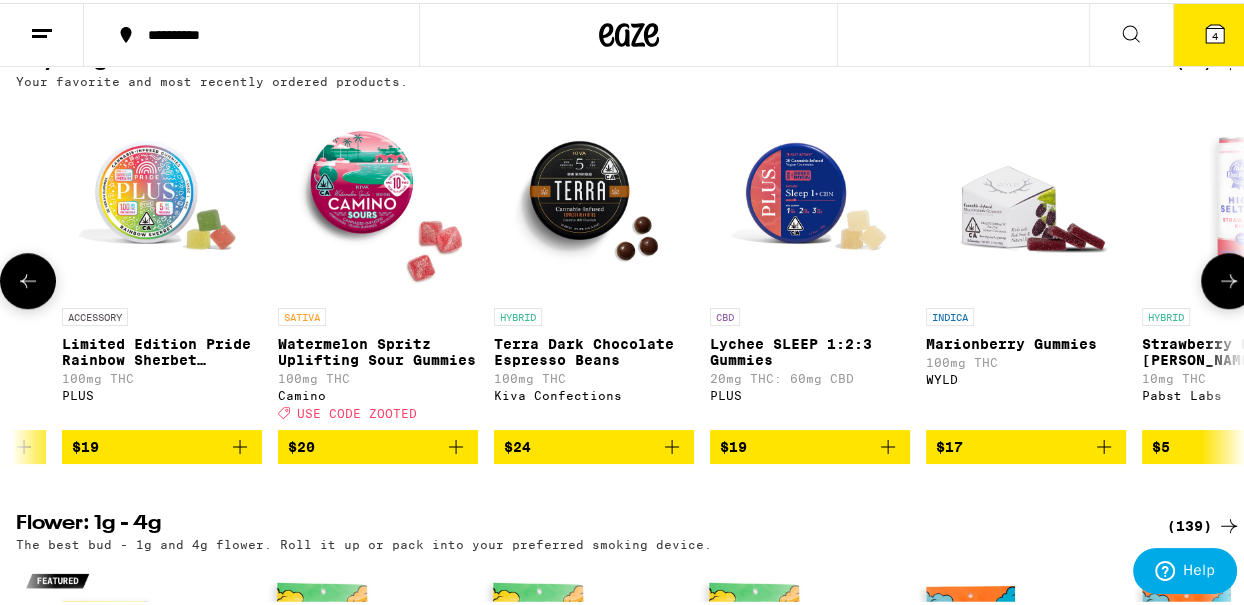 click 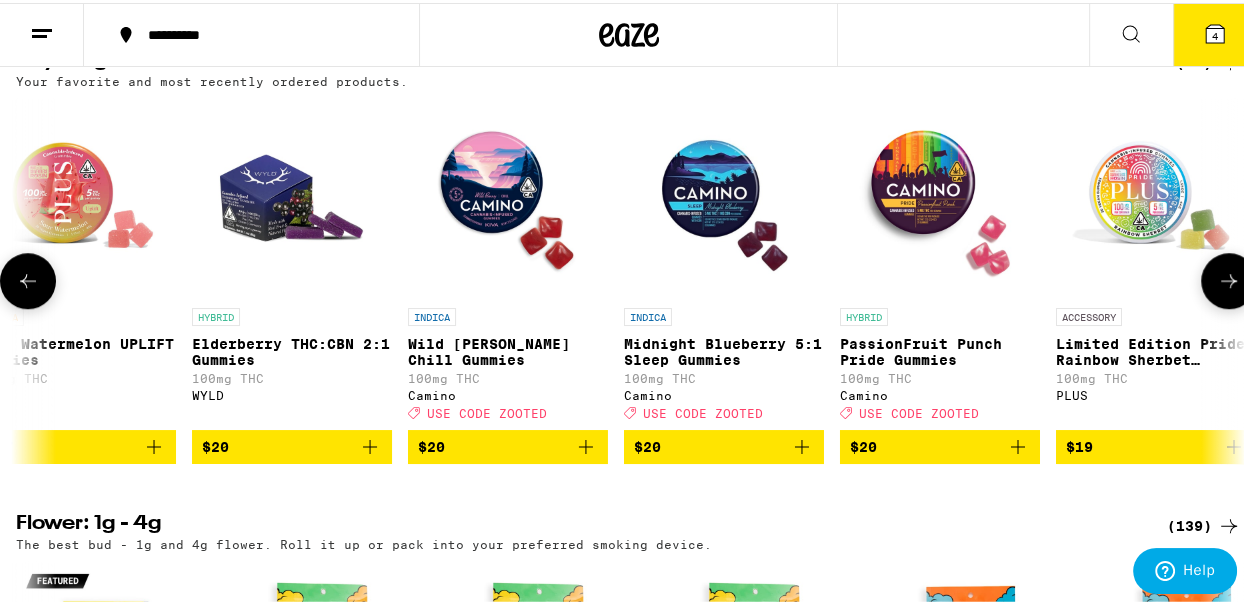 click 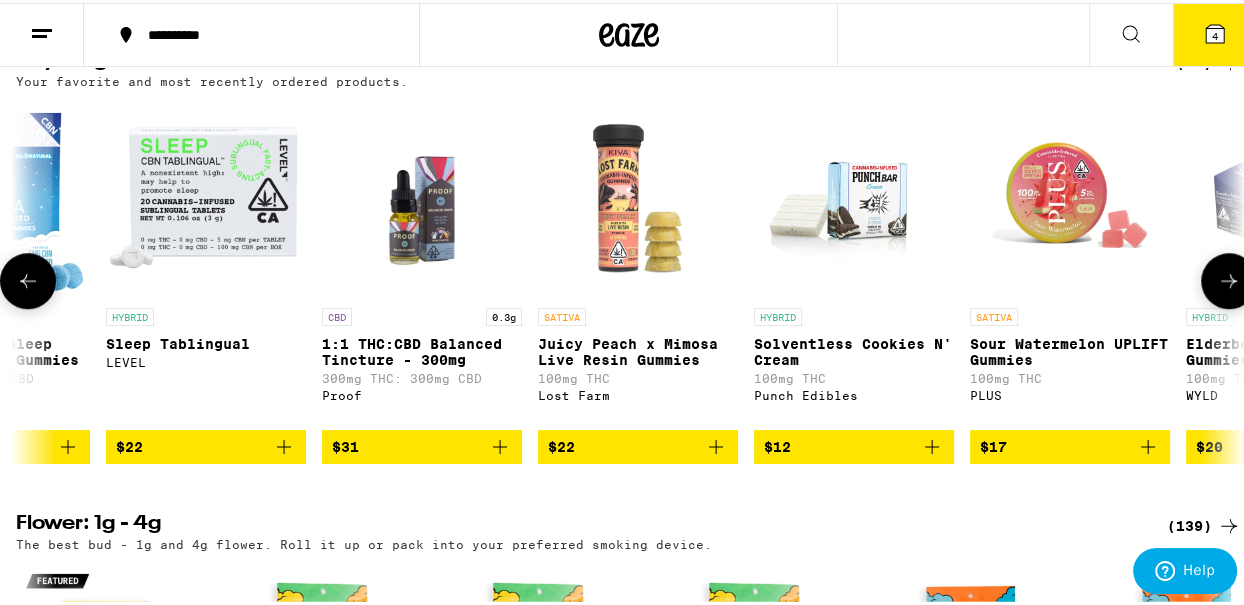 scroll, scrollTop: 0, scrollLeft: 4230, axis: horizontal 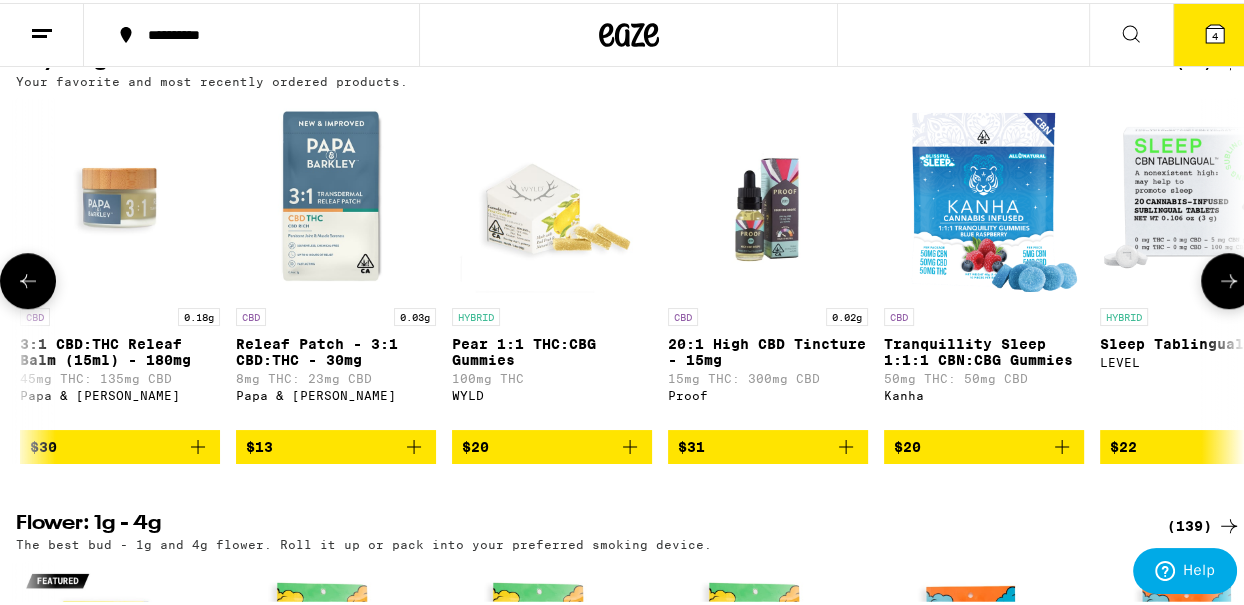 click 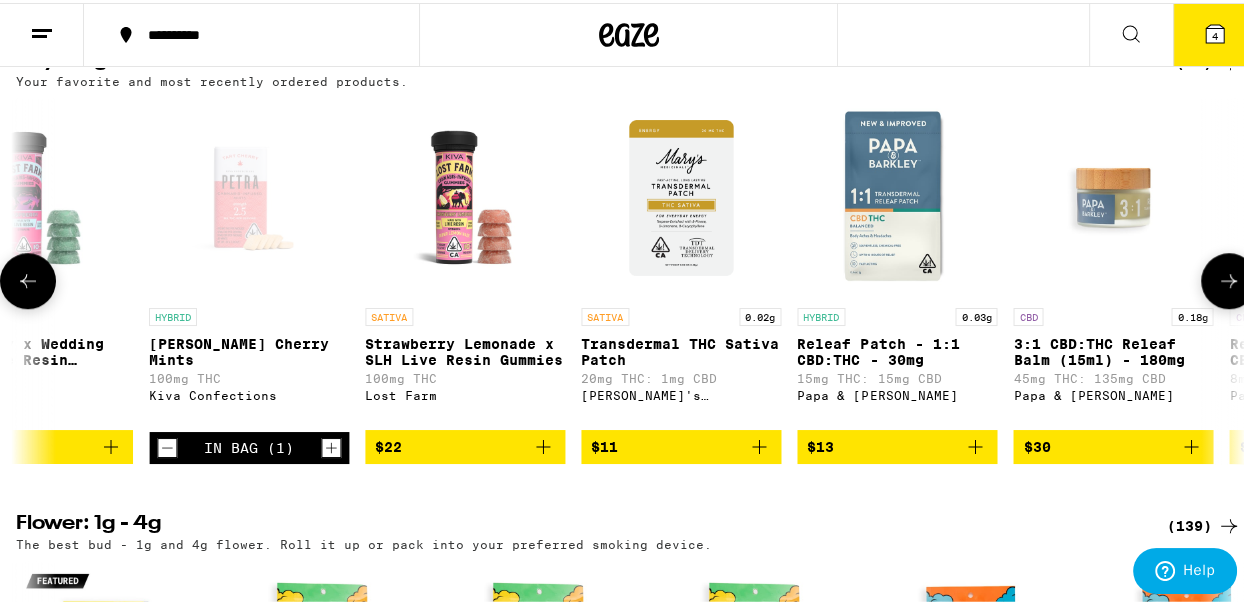 scroll, scrollTop: 0, scrollLeft: 2242, axis: horizontal 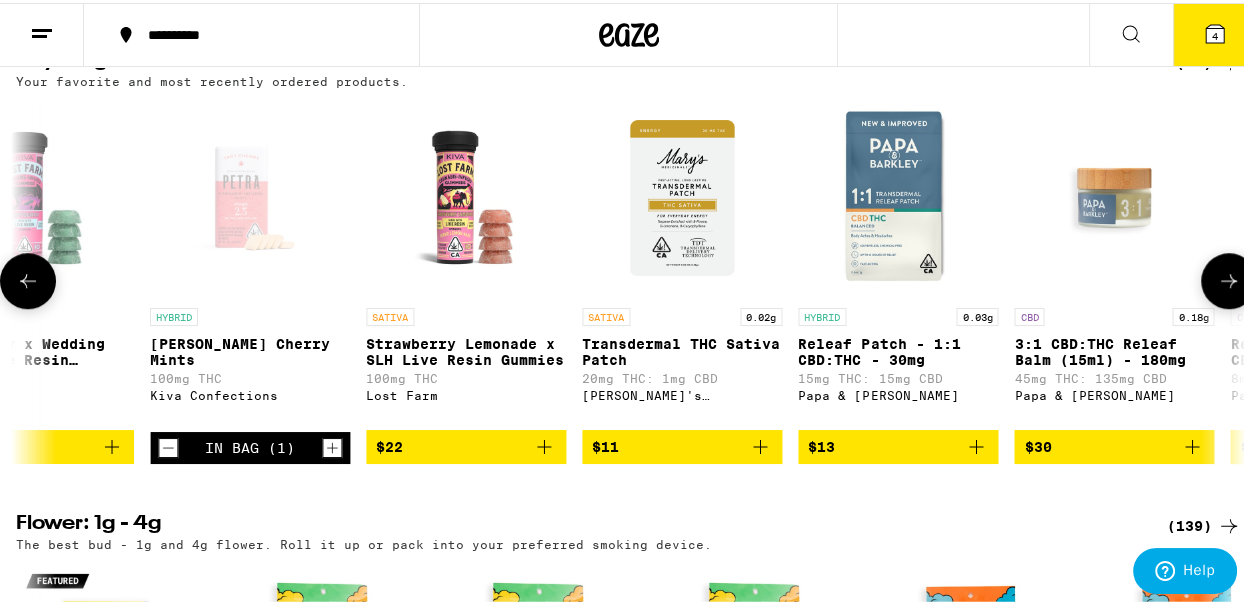click 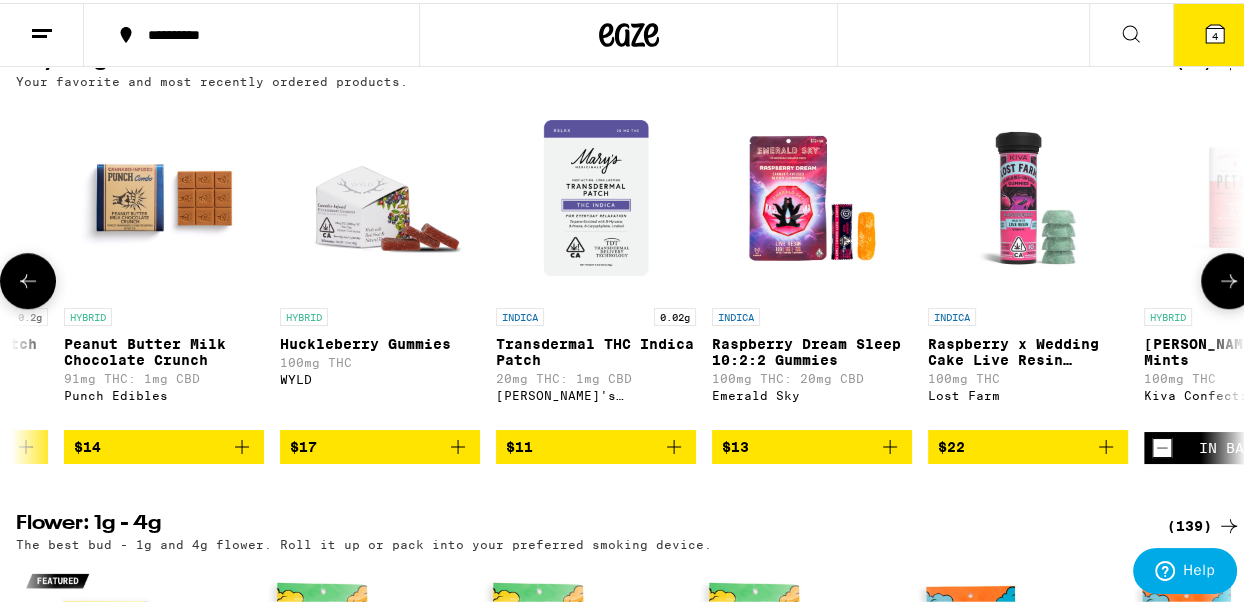 scroll, scrollTop: 0, scrollLeft: 1248, axis: horizontal 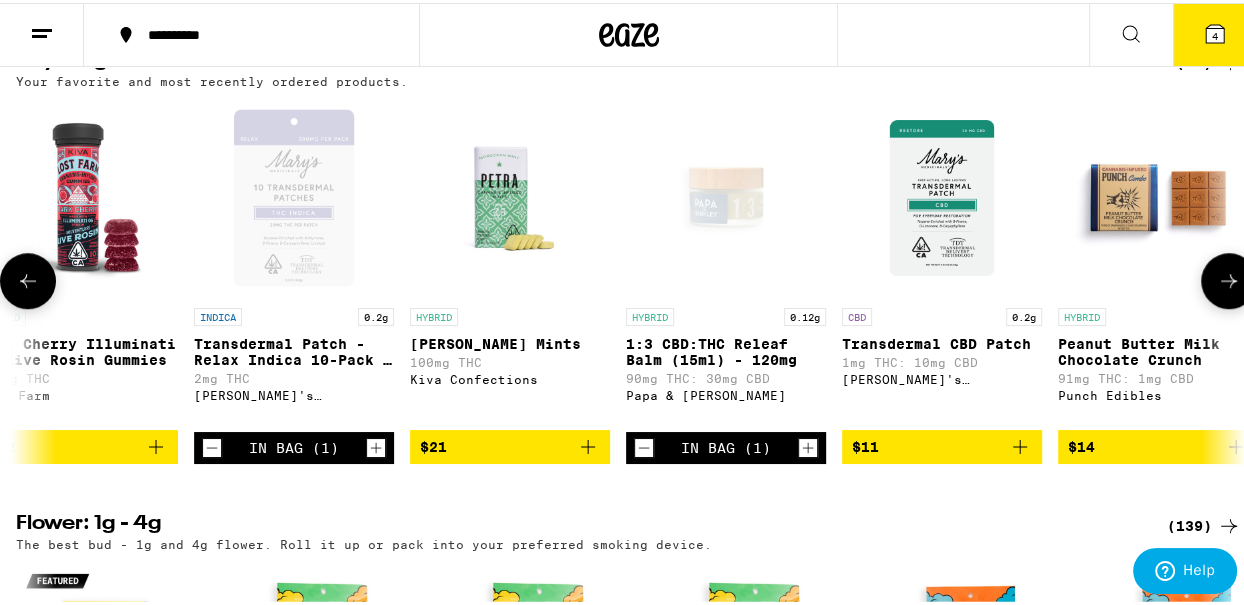 click 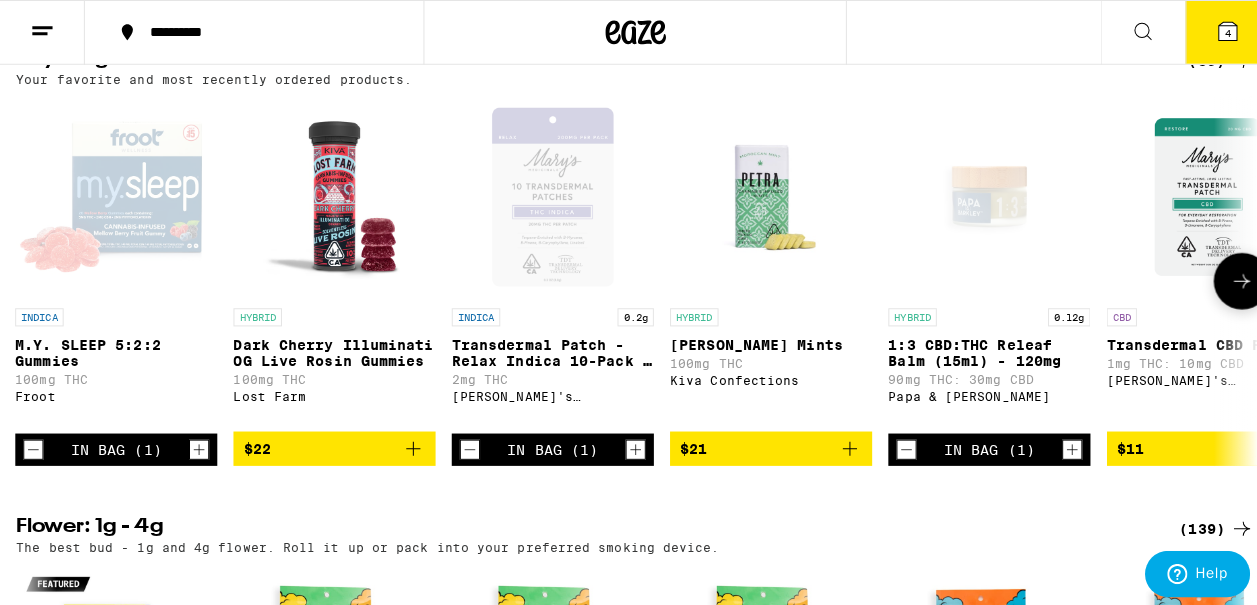 scroll, scrollTop: 0, scrollLeft: 0, axis: both 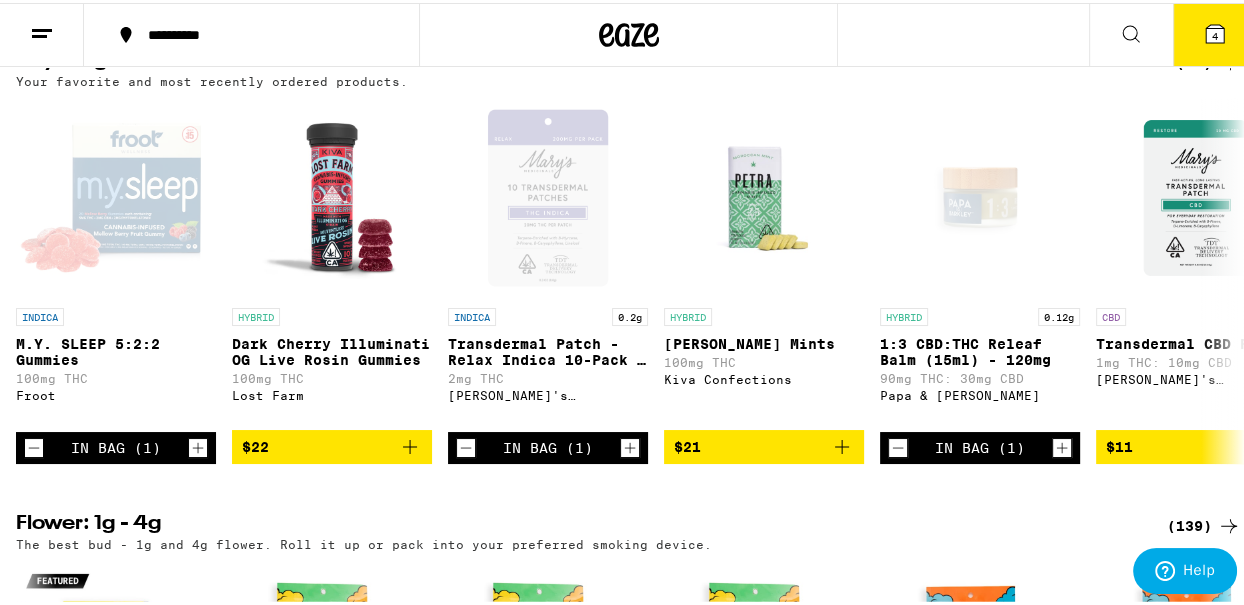 click 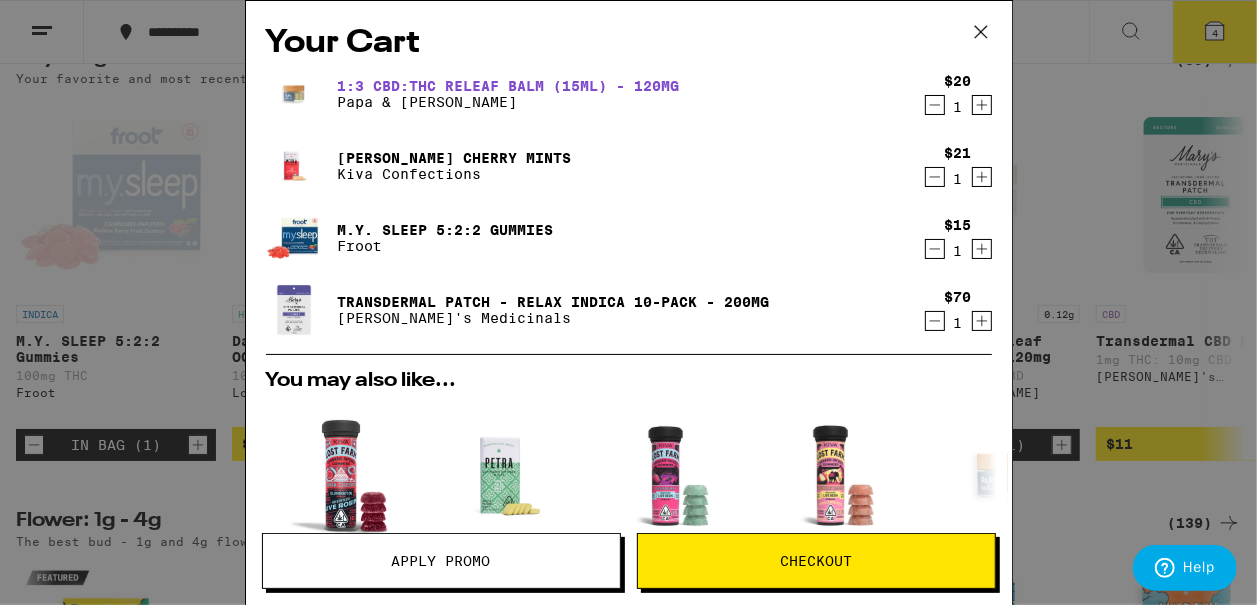click on "1:3 CBD:THC Releaf Balm (15ml) - 120mg" at bounding box center [509, 86] 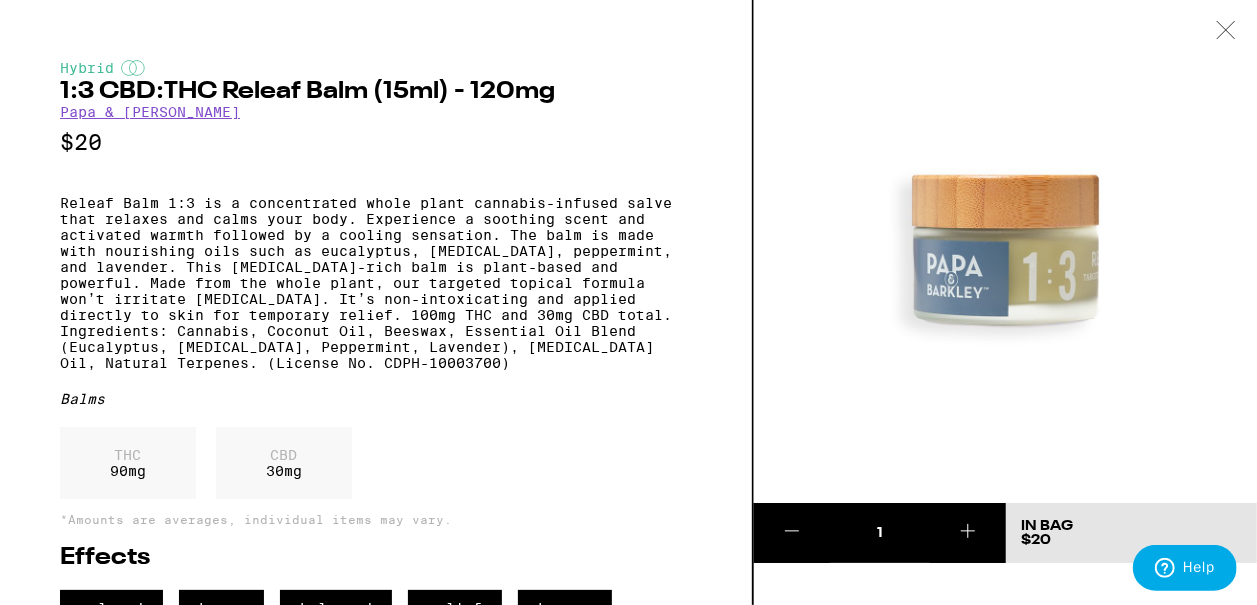 click 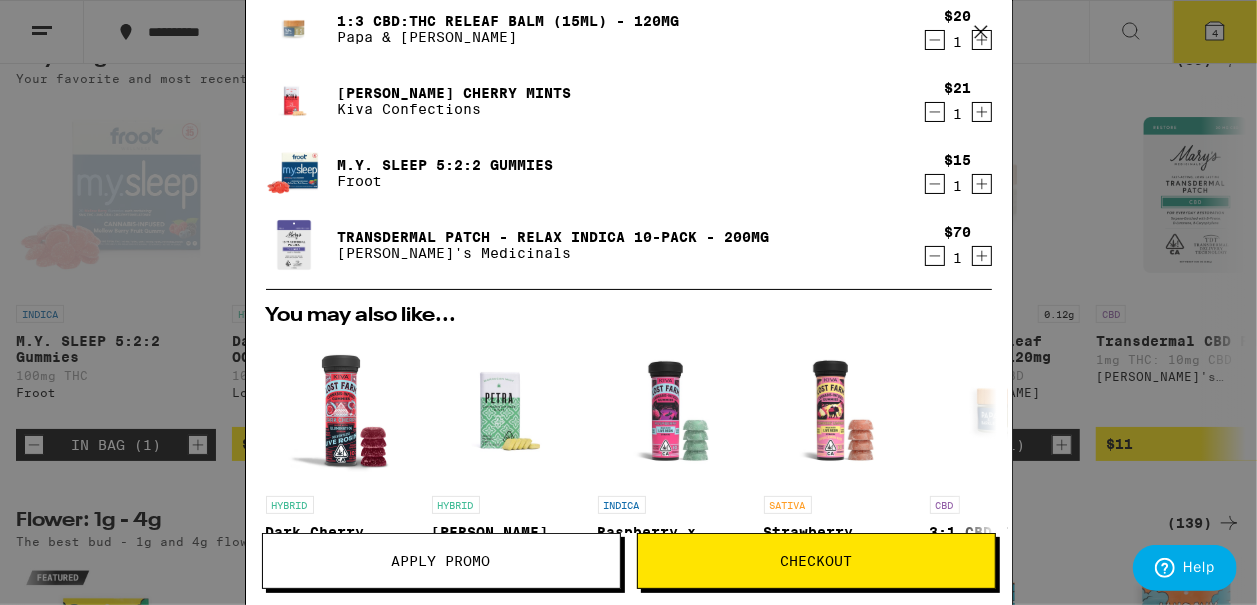 scroll, scrollTop: 68, scrollLeft: 0, axis: vertical 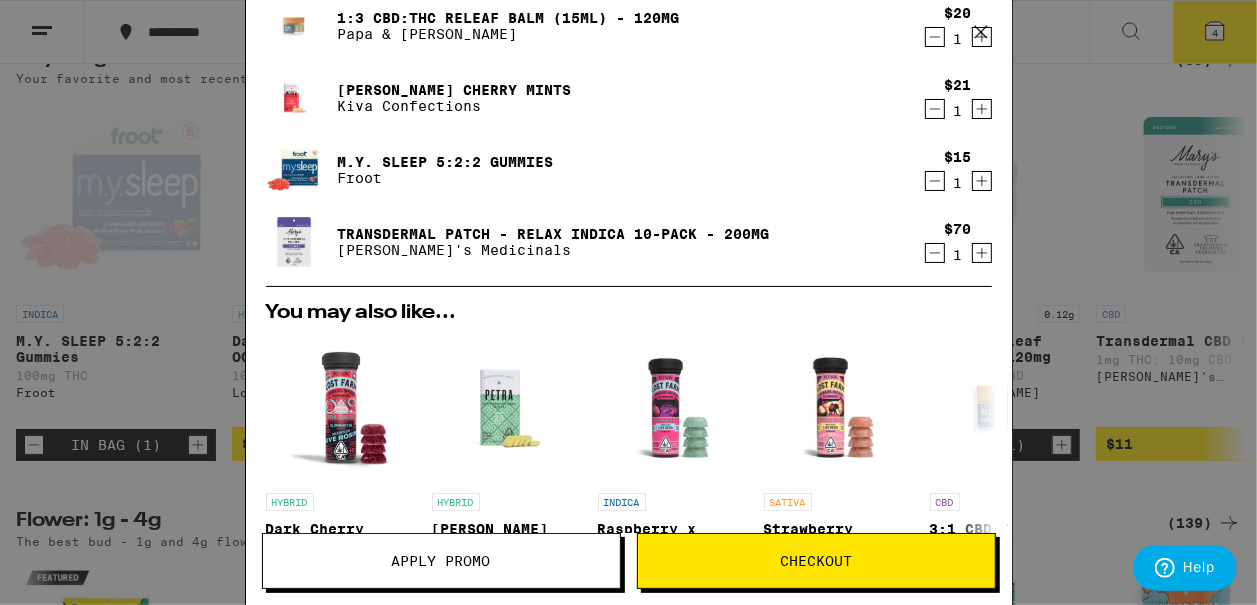 click 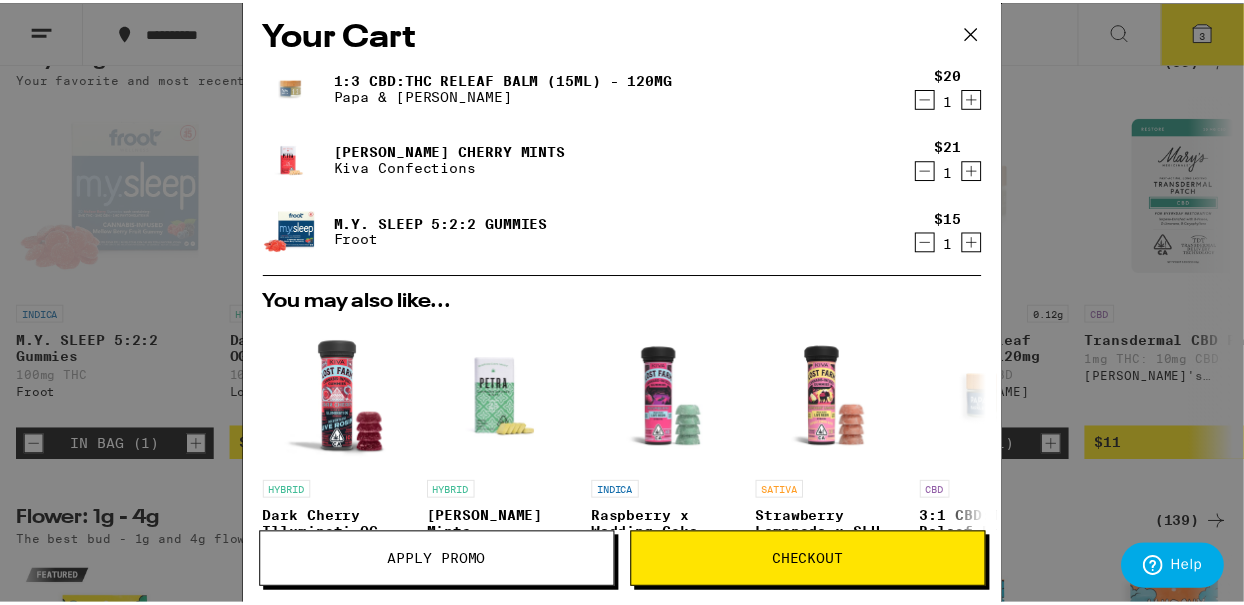 scroll, scrollTop: 0, scrollLeft: 0, axis: both 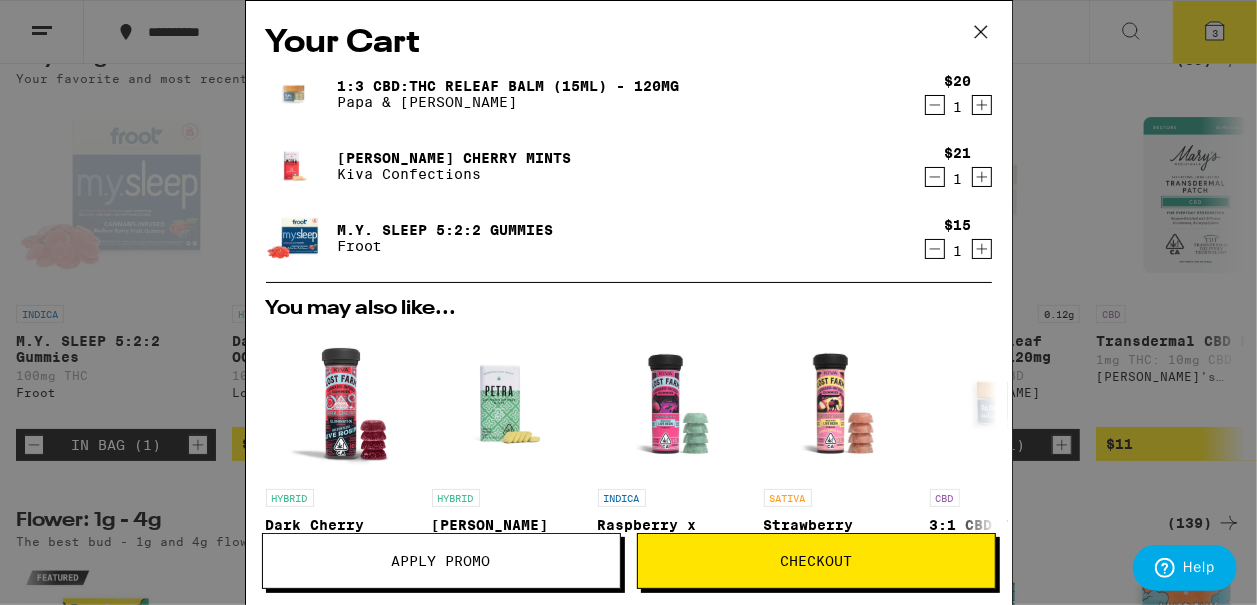 click 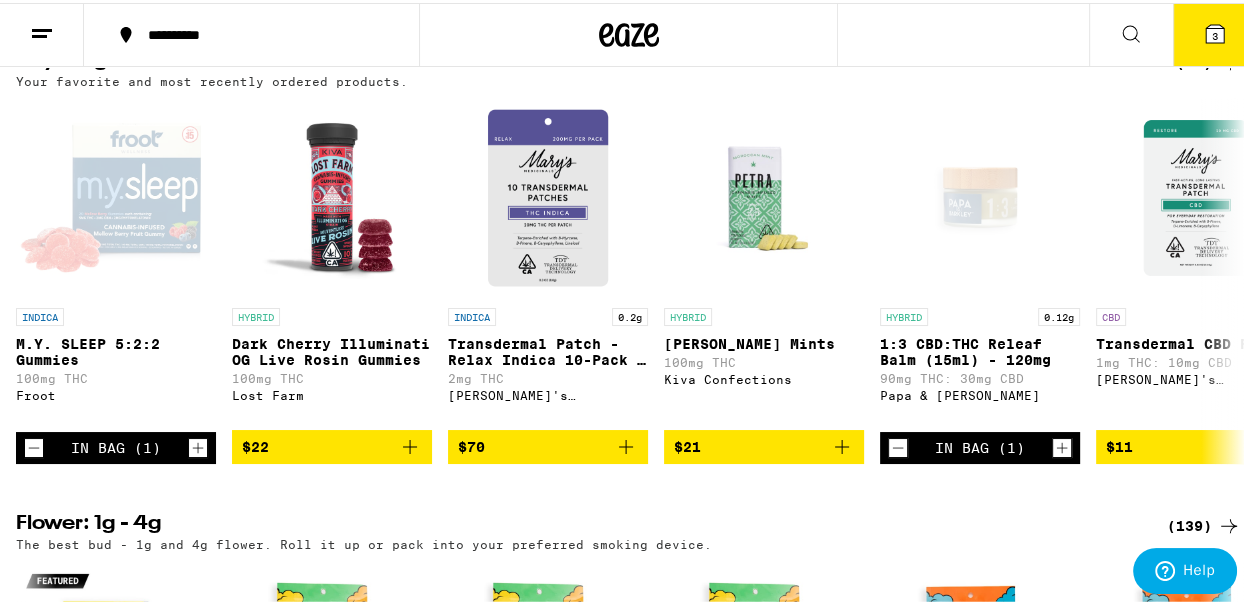 scroll, scrollTop: 0, scrollLeft: 0, axis: both 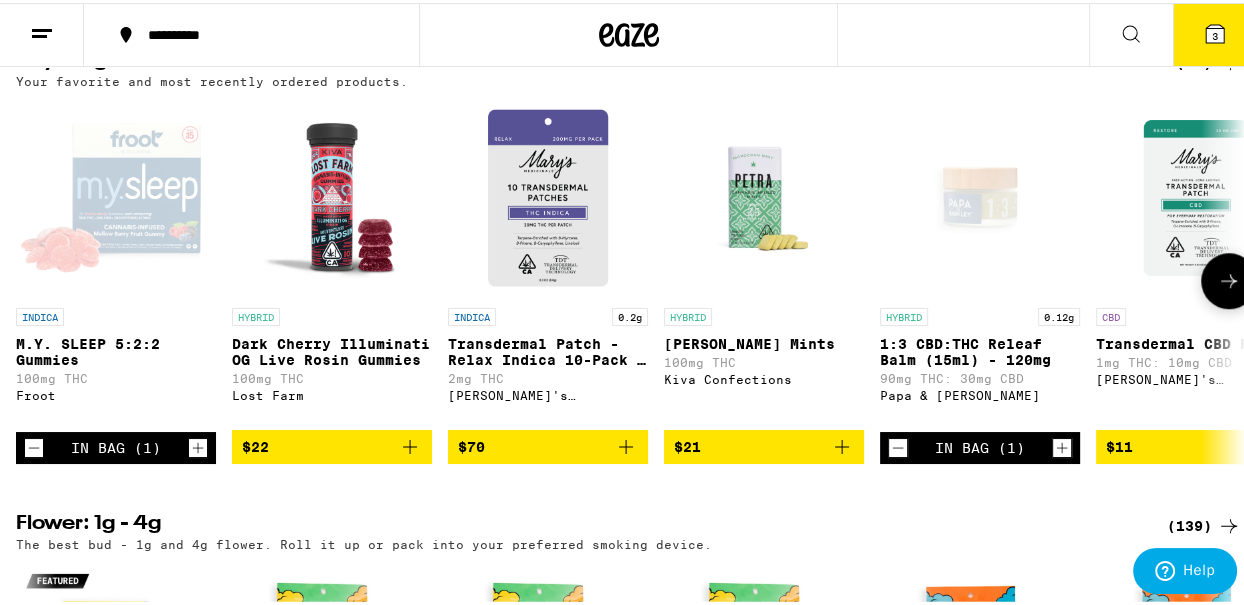 click 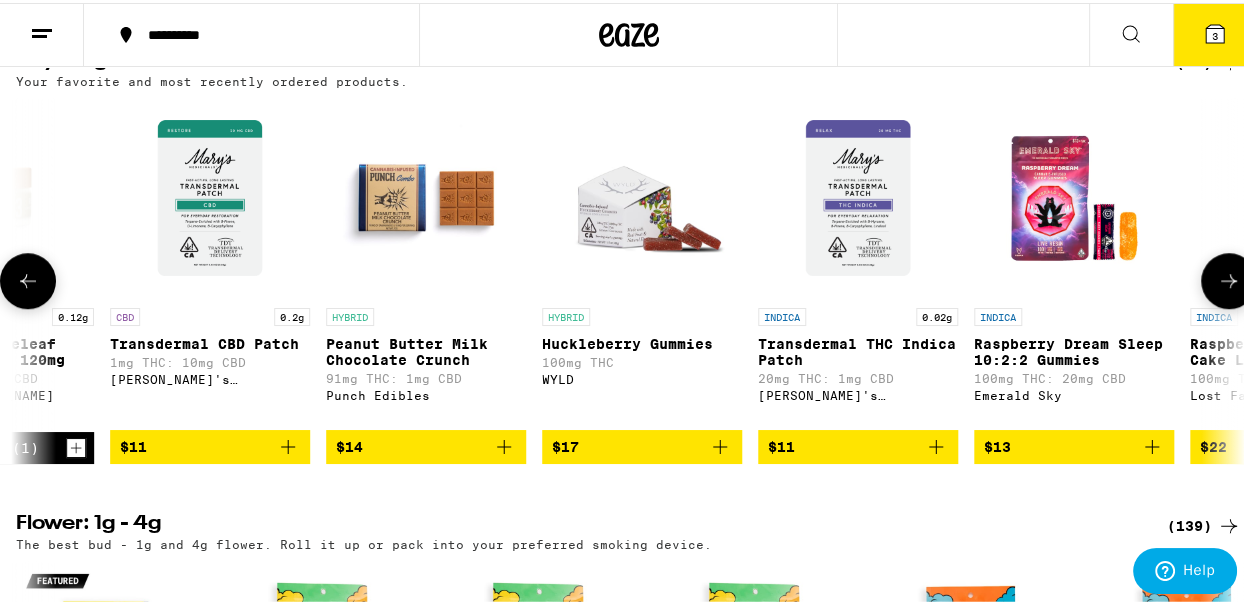 scroll, scrollTop: 0, scrollLeft: 994, axis: horizontal 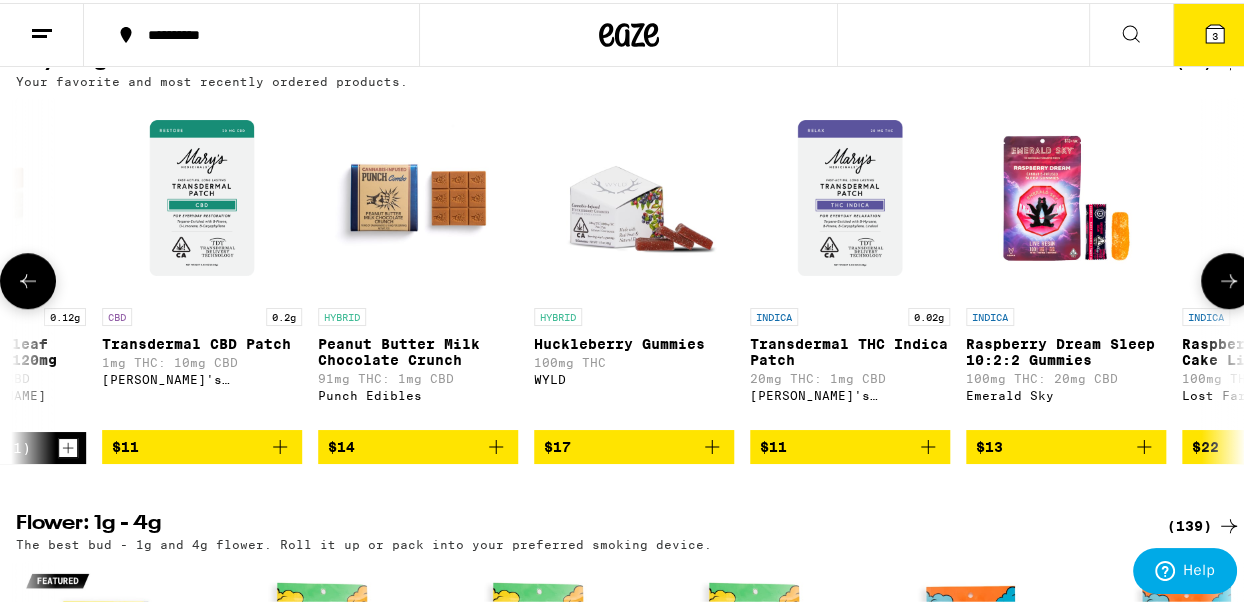 click 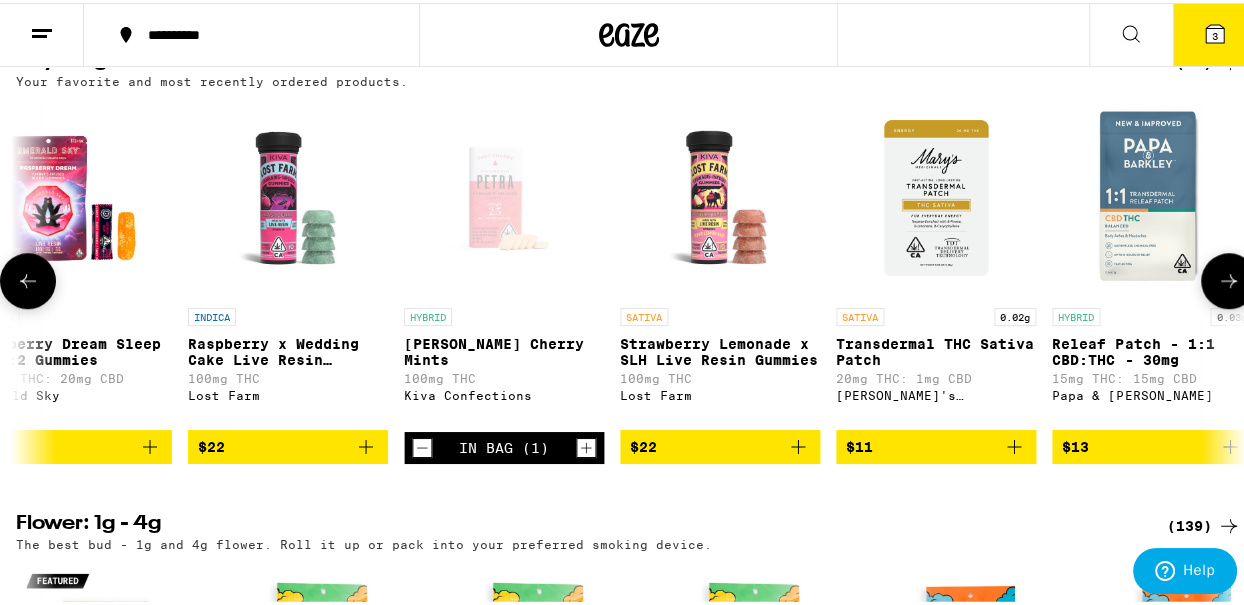 scroll, scrollTop: 0, scrollLeft: 1988, axis: horizontal 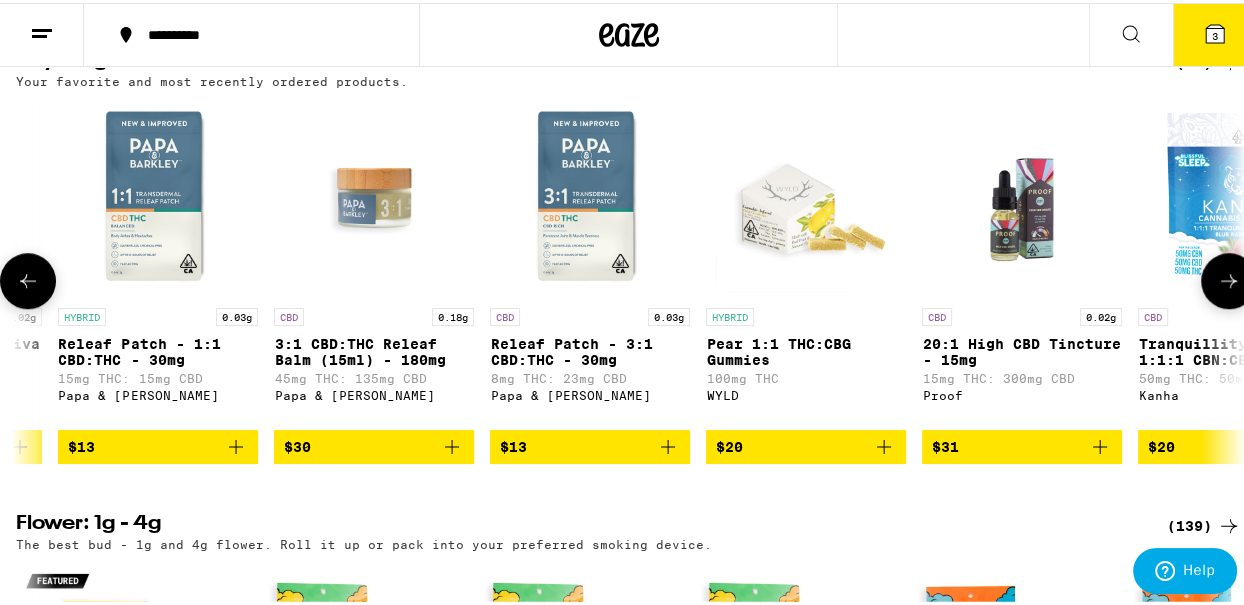 click 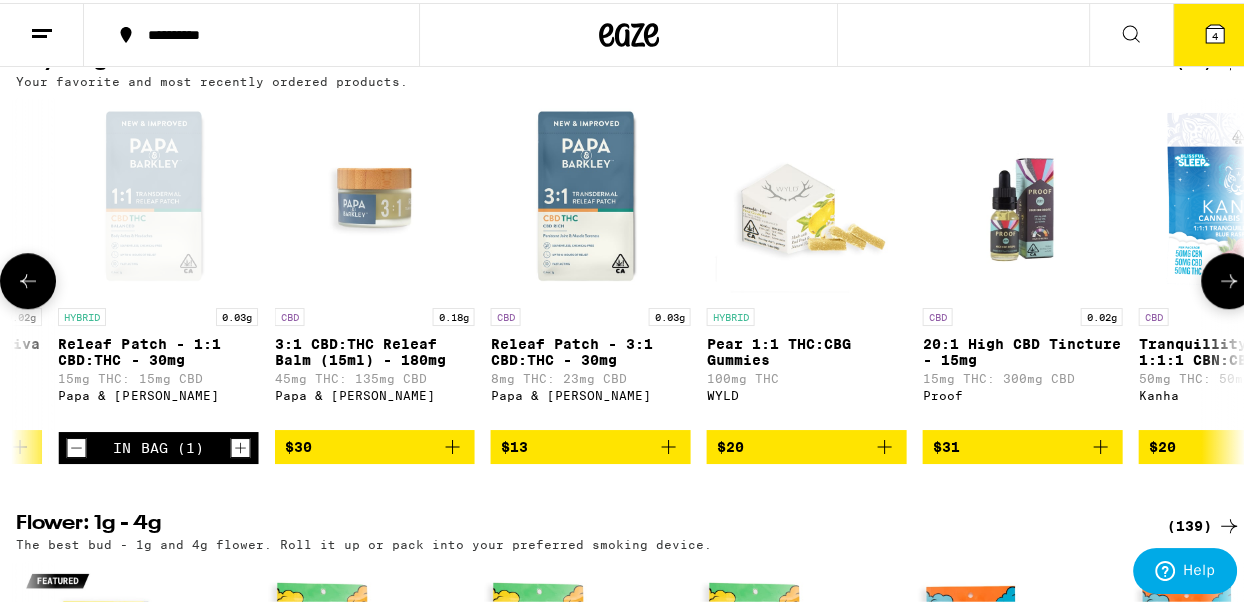 click 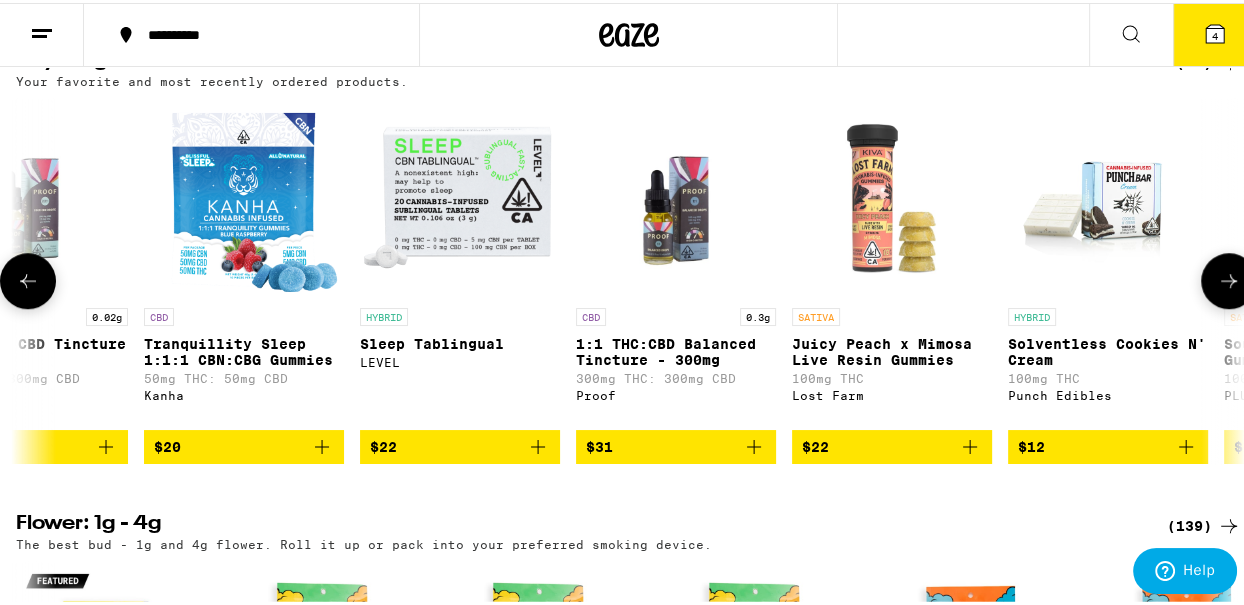 scroll, scrollTop: 0, scrollLeft: 3976, axis: horizontal 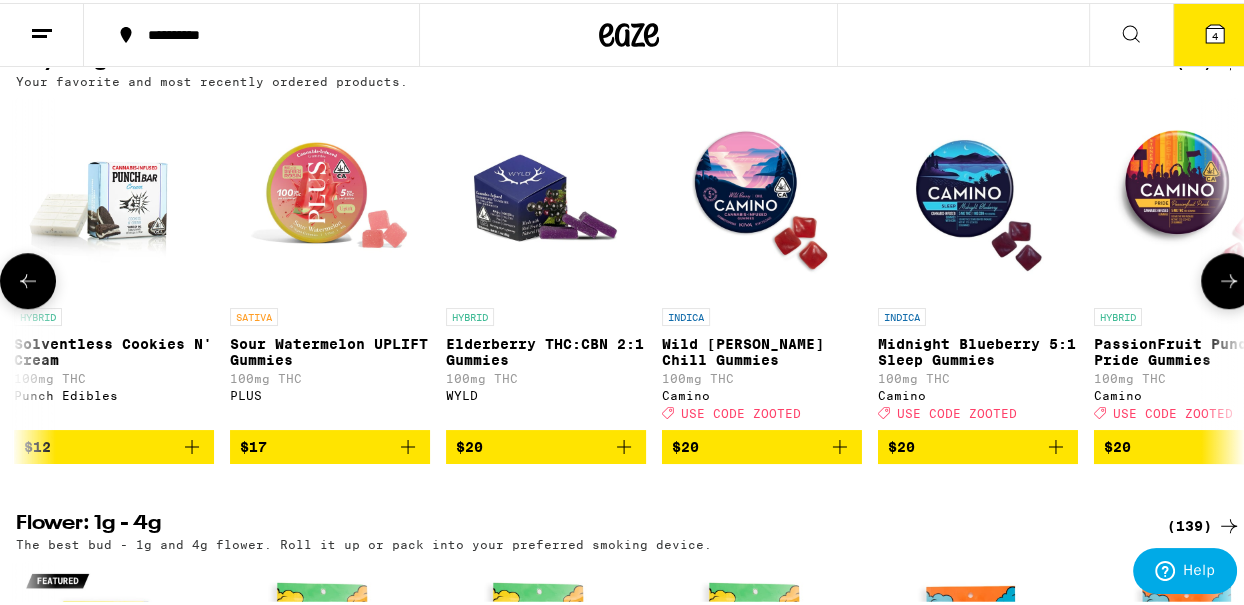 click 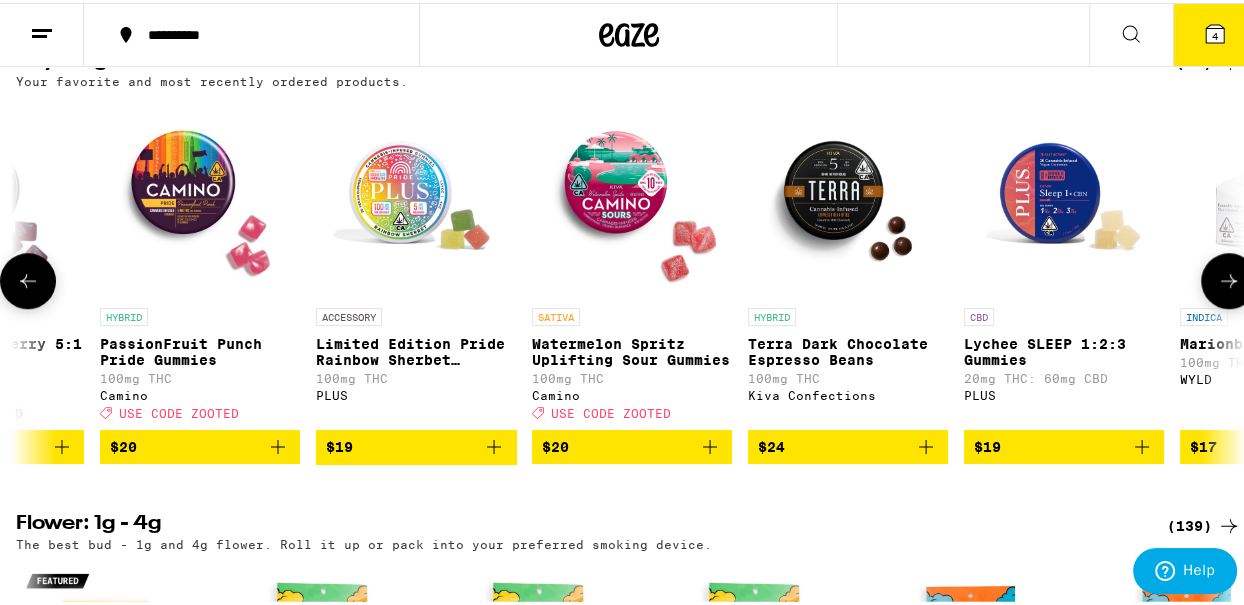 click 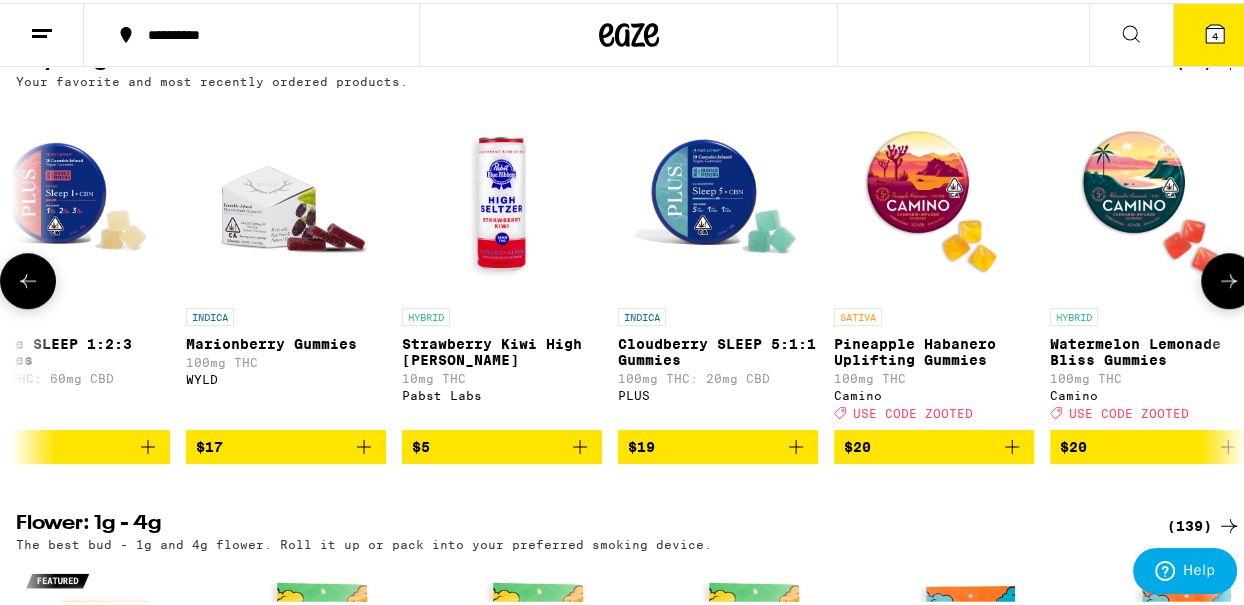 click 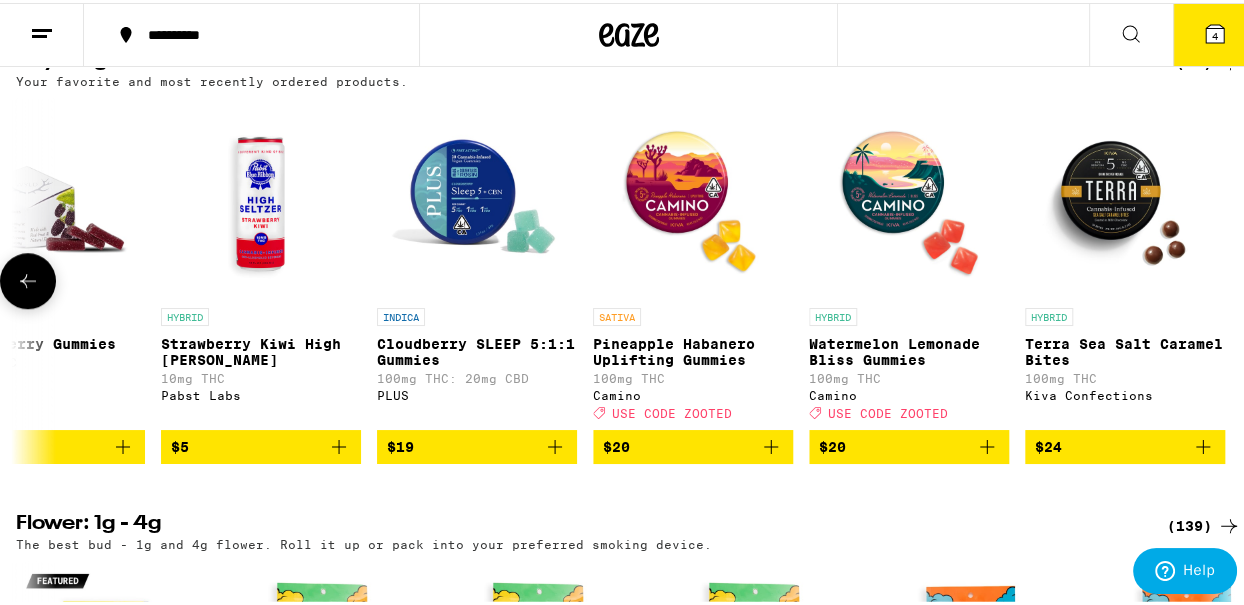scroll, scrollTop: 0, scrollLeft: 7212, axis: horizontal 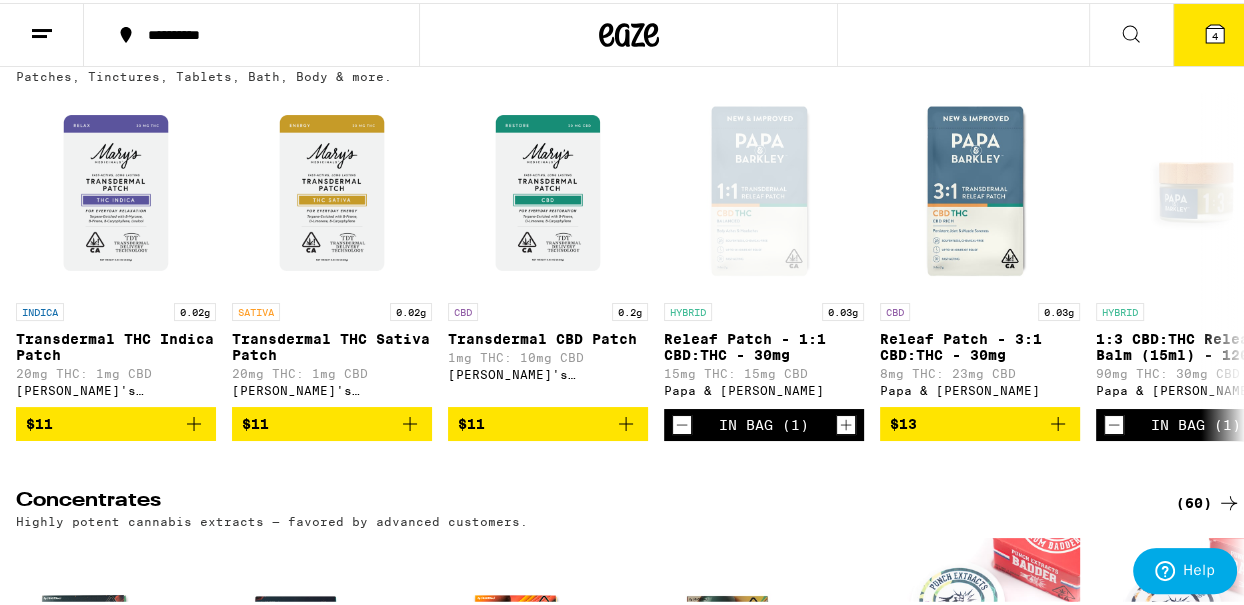 click 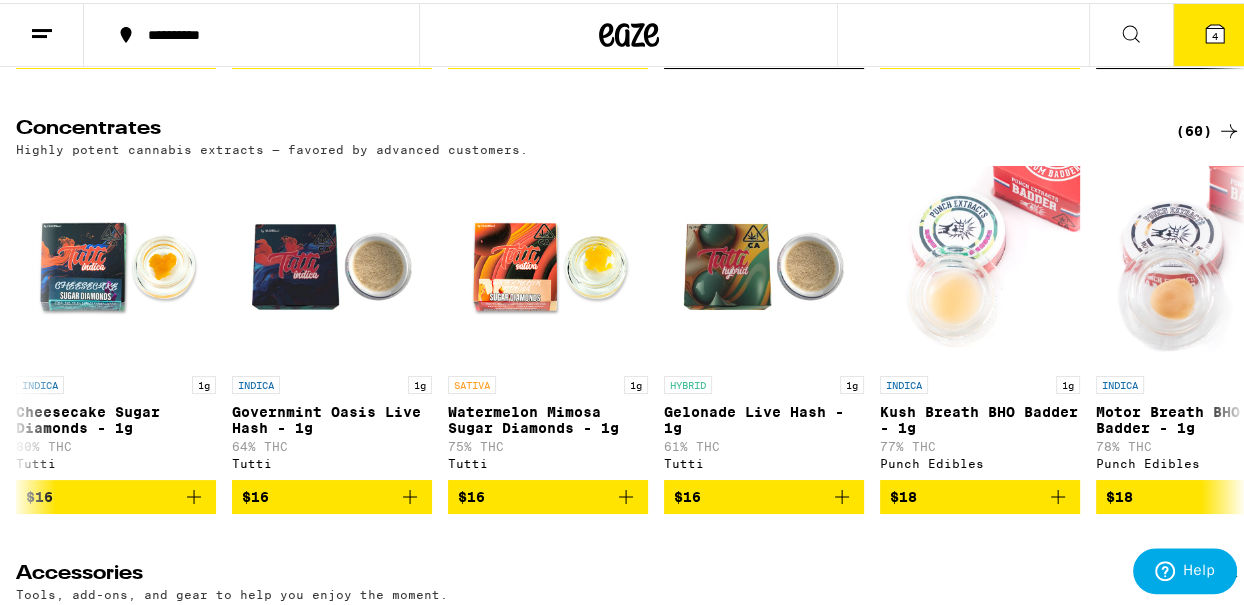 scroll, scrollTop: 7997, scrollLeft: 0, axis: vertical 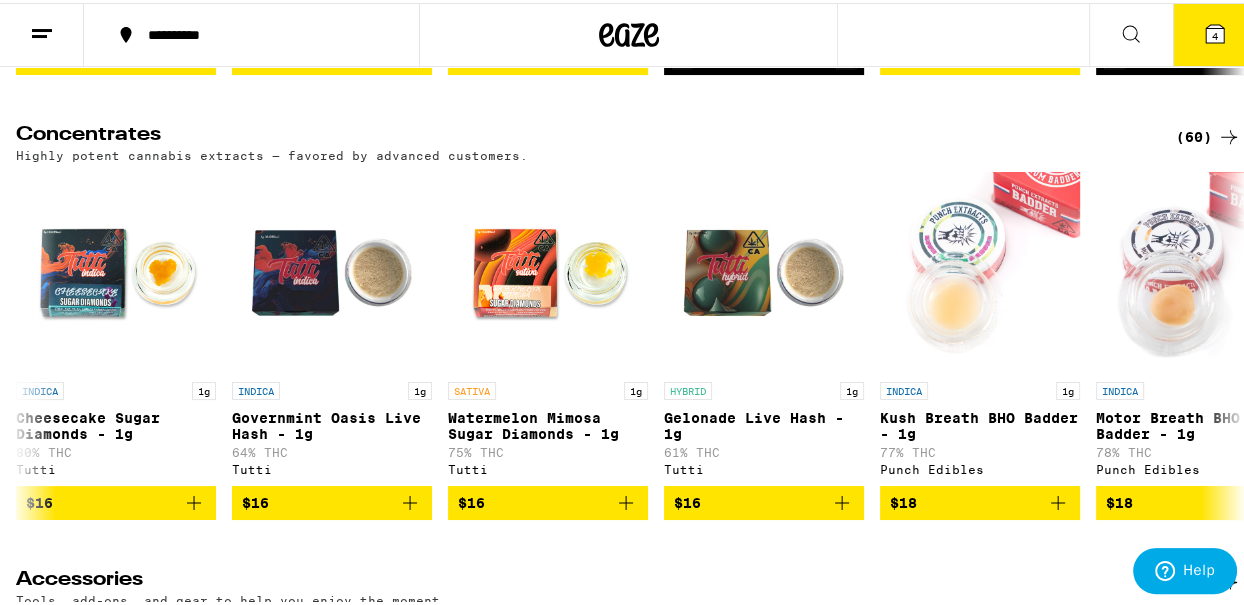 click 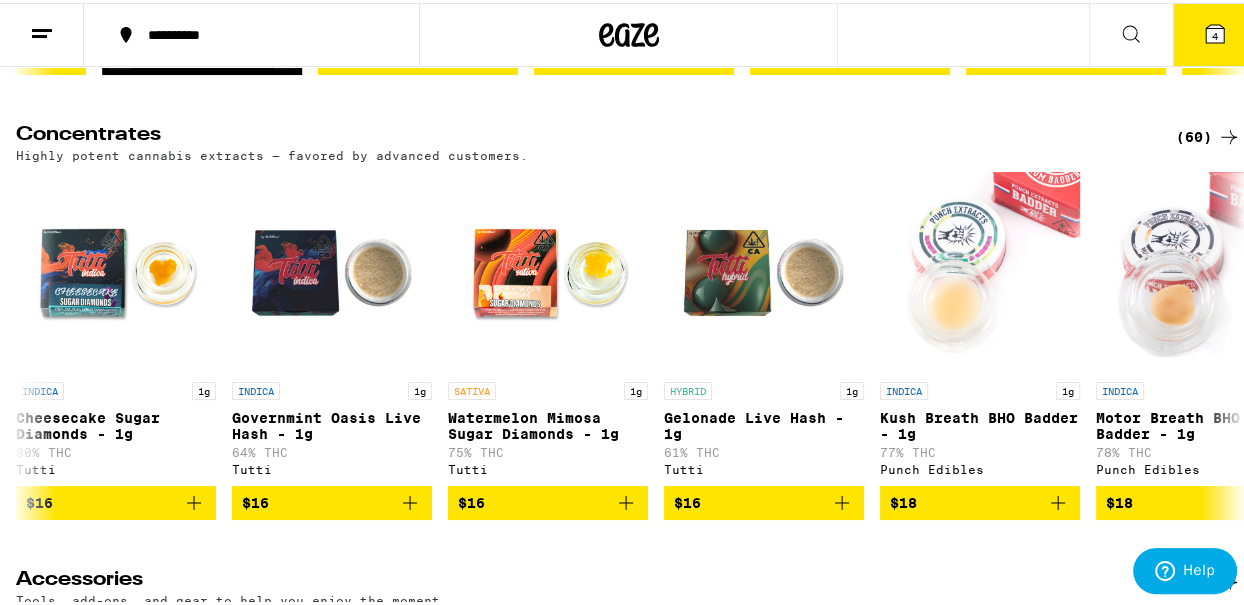 scroll, scrollTop: 0, scrollLeft: 994, axis: horizontal 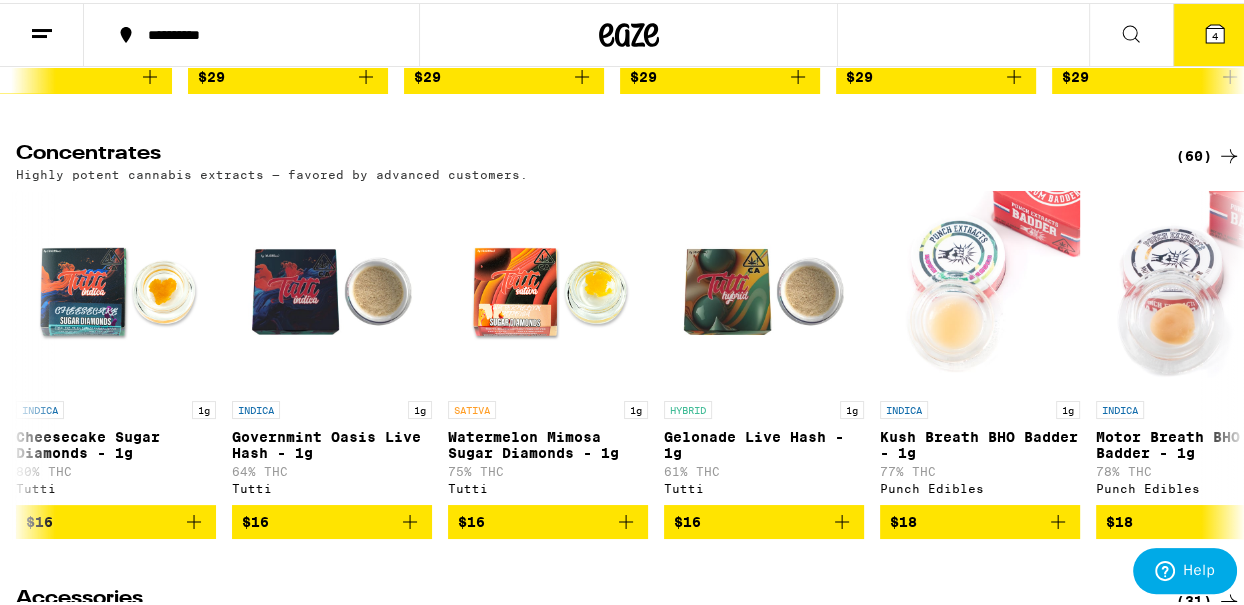 click at bounding box center (1229, -93) 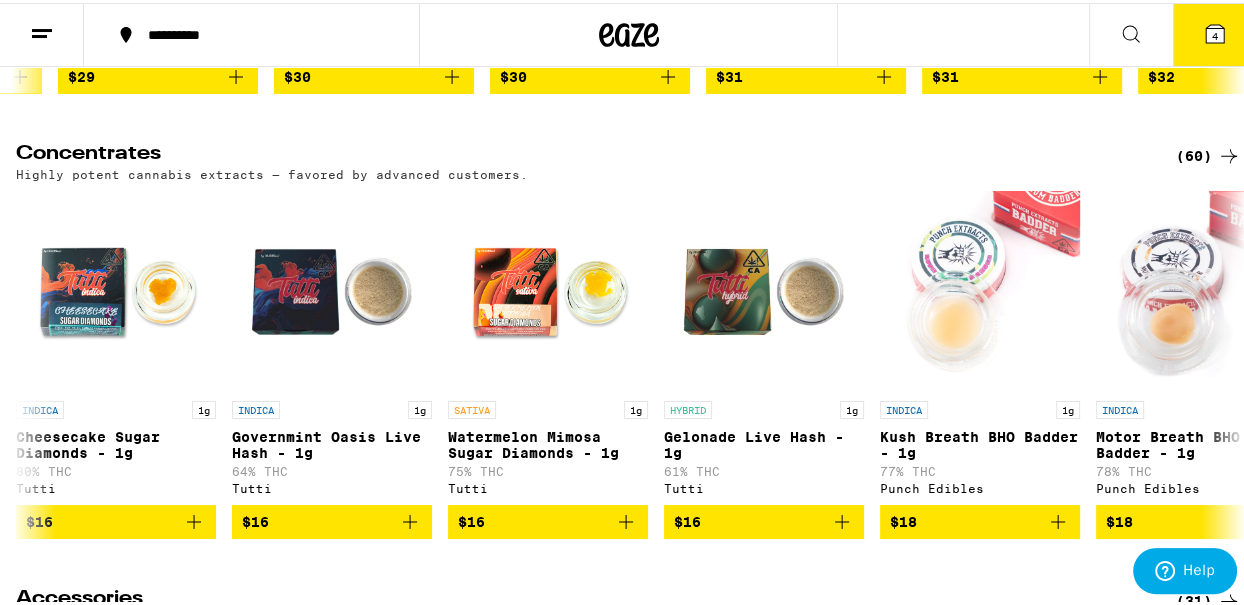 click at bounding box center (1229, -93) 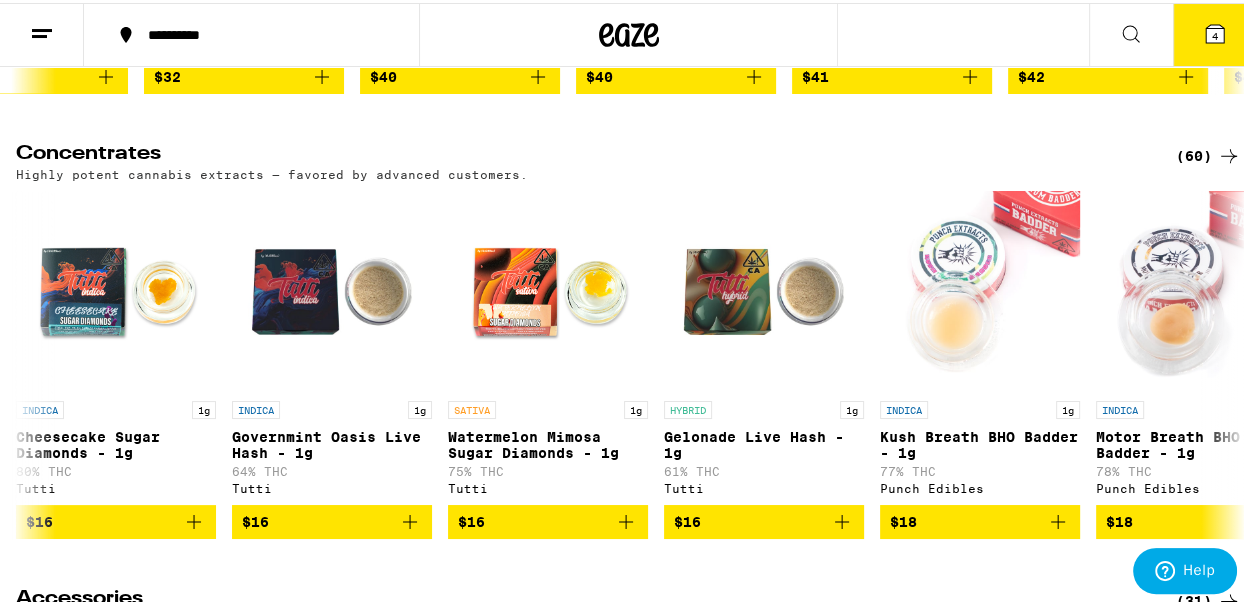 scroll, scrollTop: 0, scrollLeft: 3976, axis: horizontal 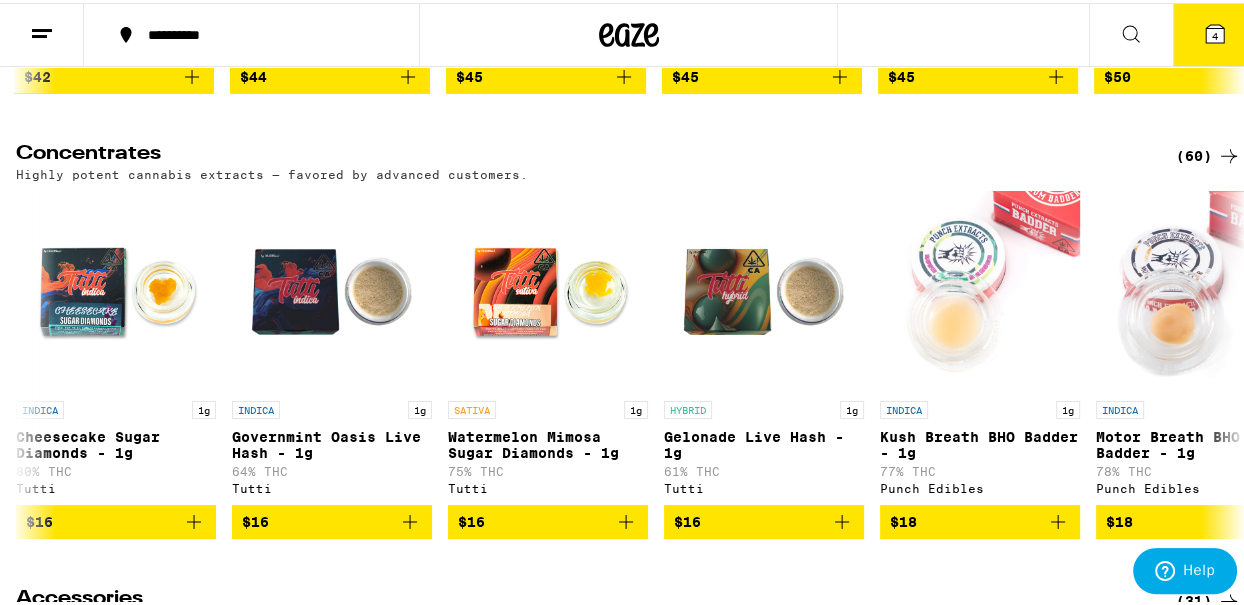 click 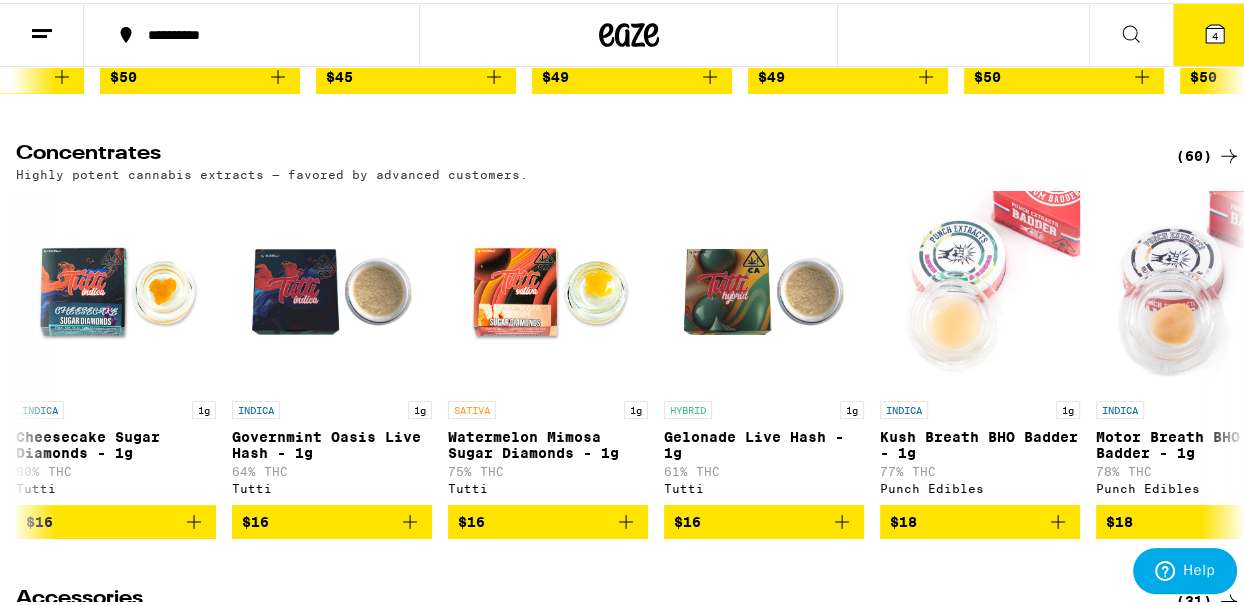 click 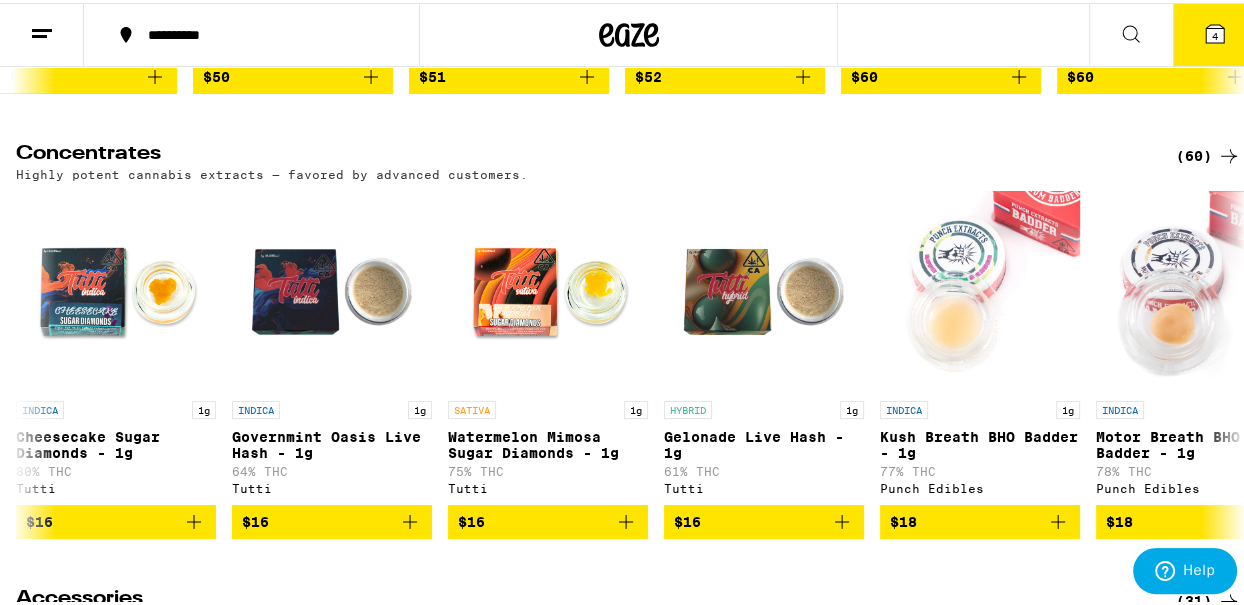 scroll, scrollTop: 0, scrollLeft: 6958, axis: horizontal 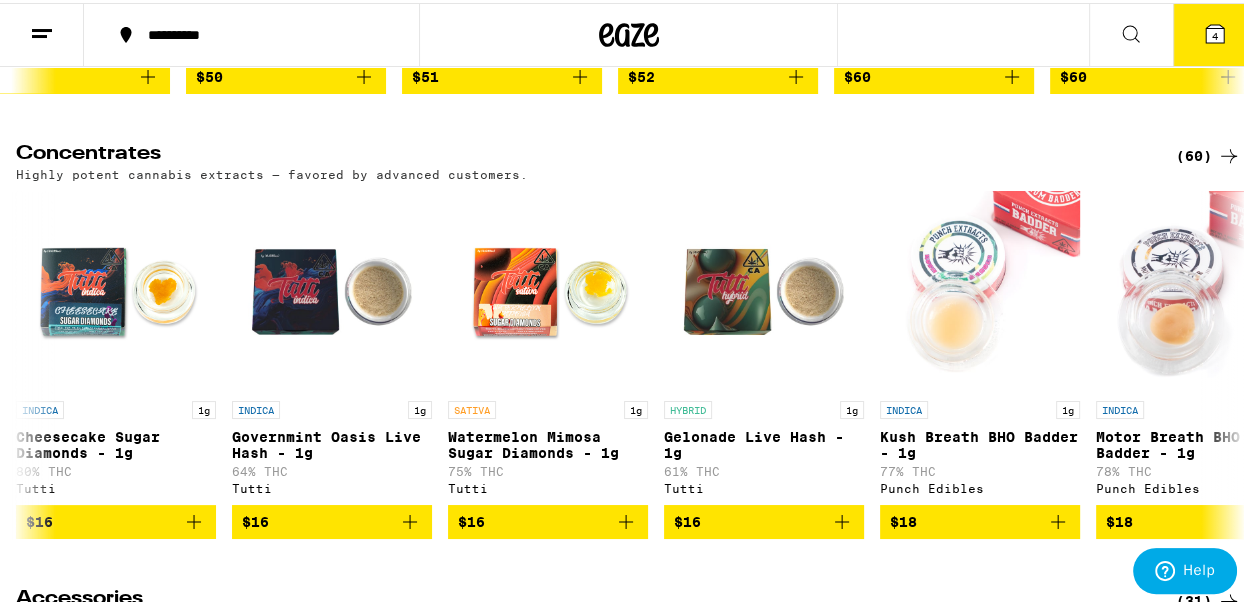 click 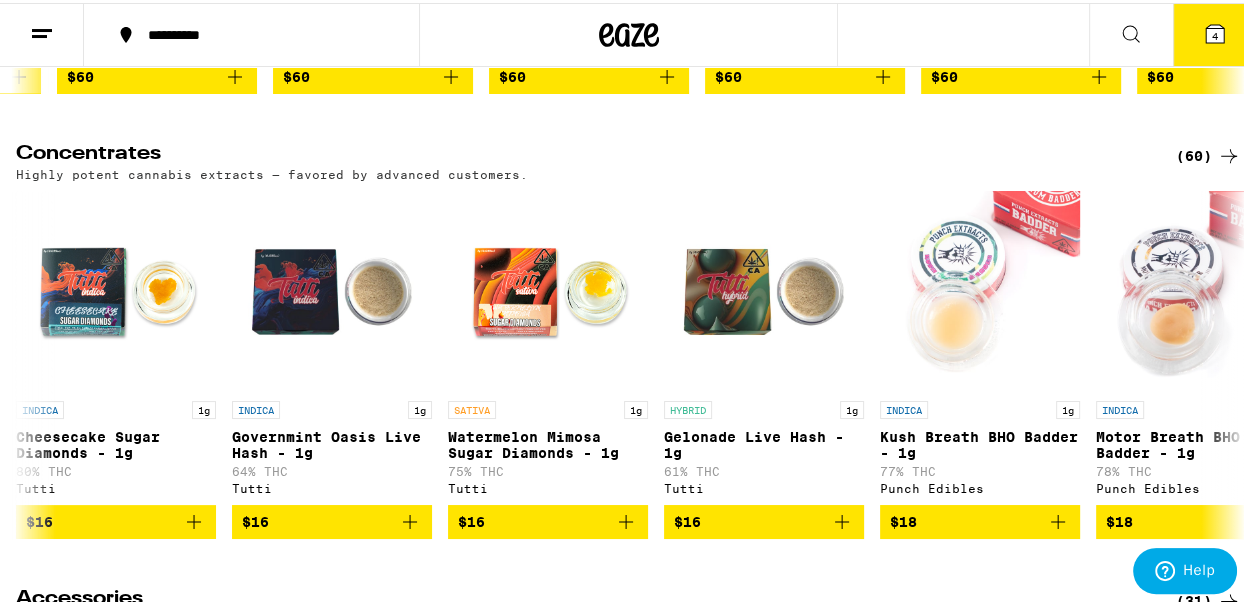 scroll, scrollTop: 0, scrollLeft: 7952, axis: horizontal 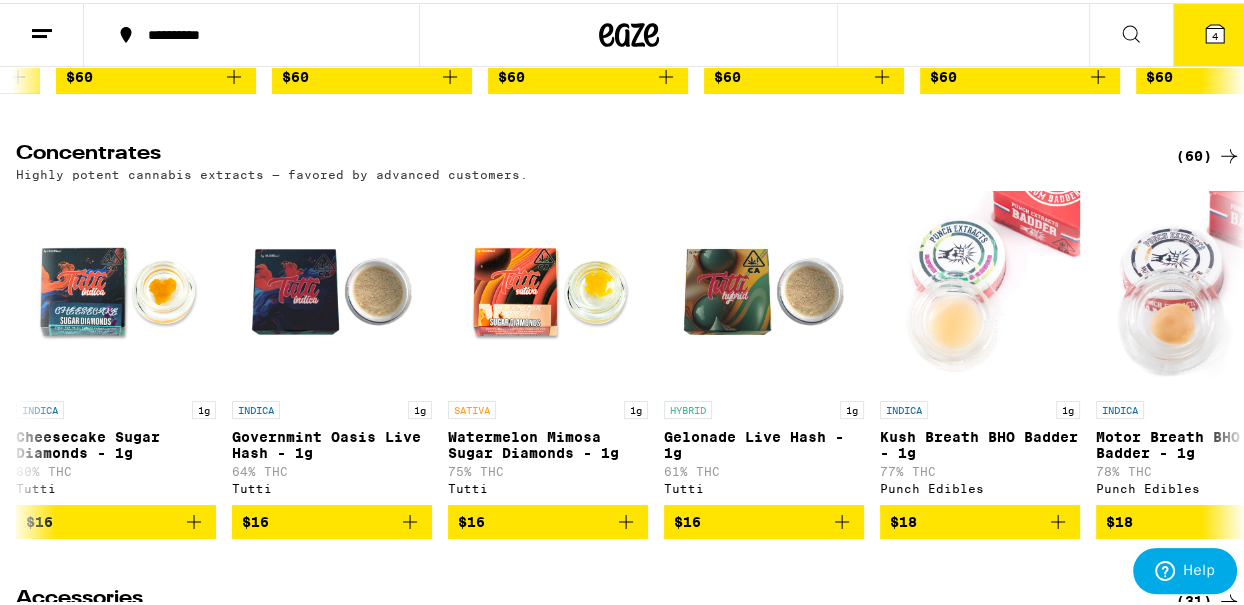 click 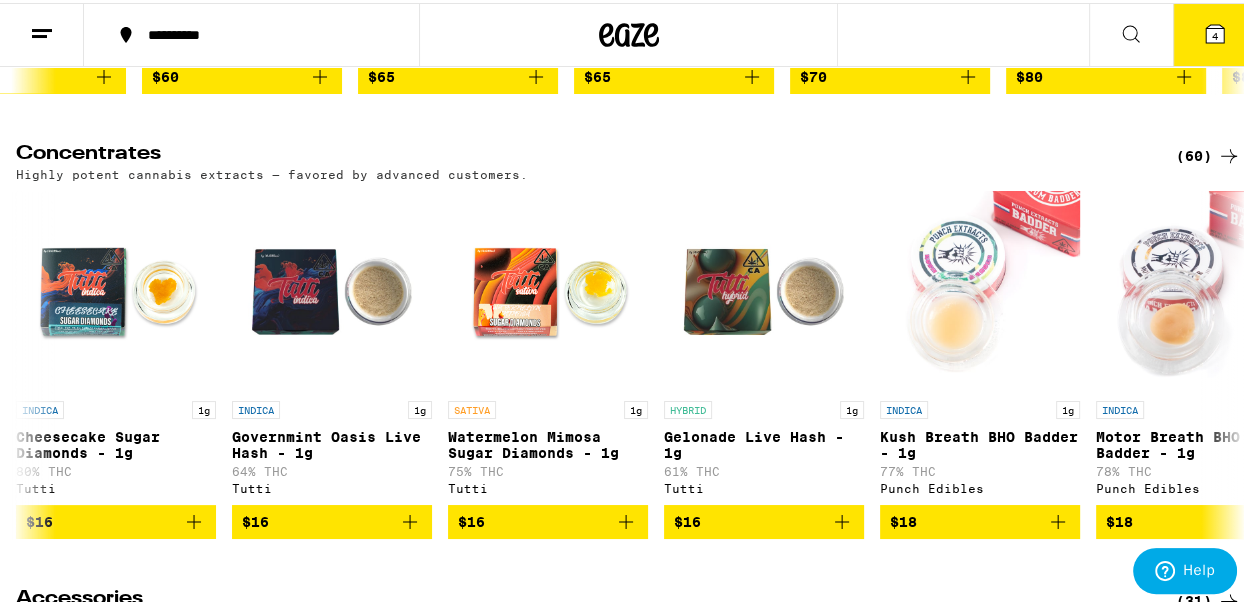 scroll, scrollTop: 0, scrollLeft: 8946, axis: horizontal 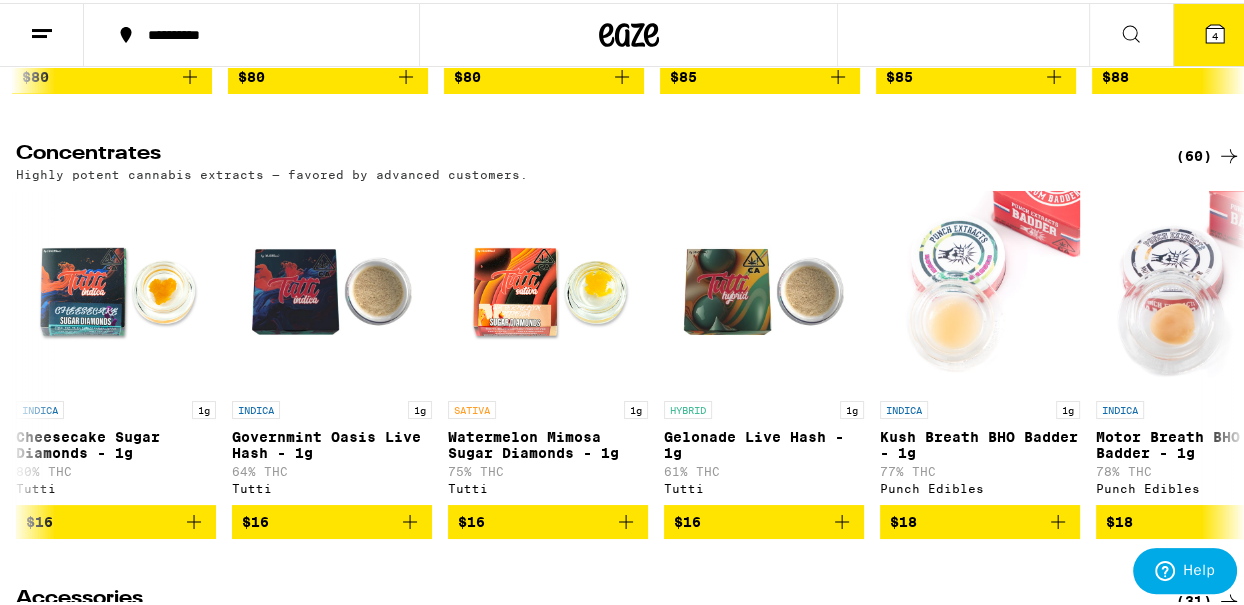 click 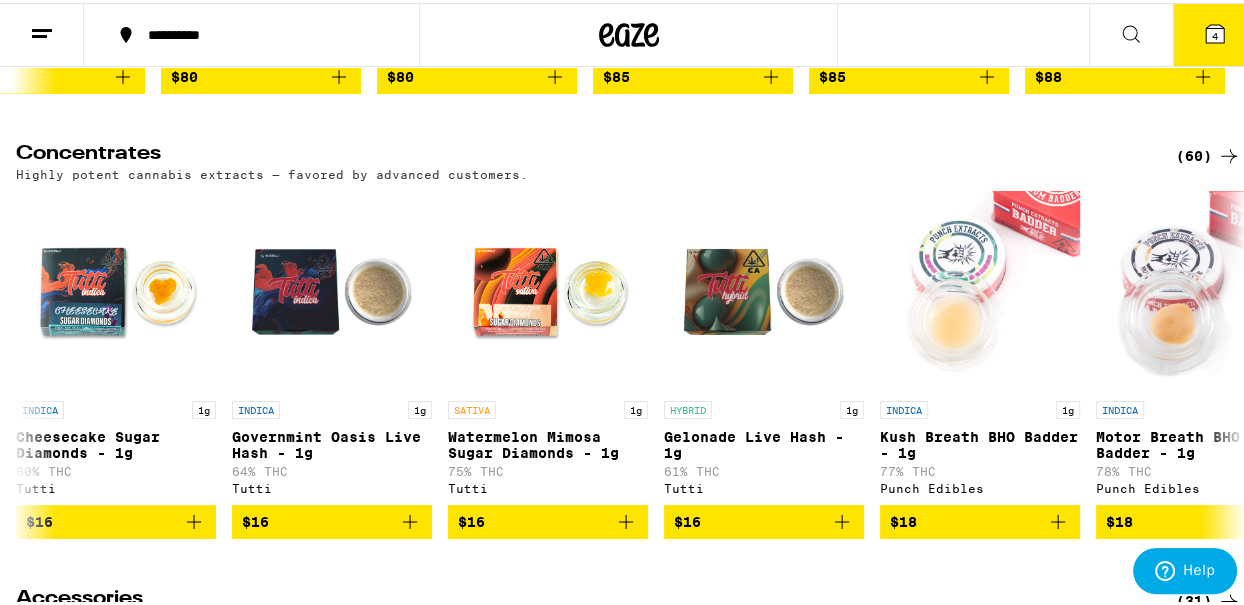 scroll, scrollTop: 0, scrollLeft: 10020, axis: horizontal 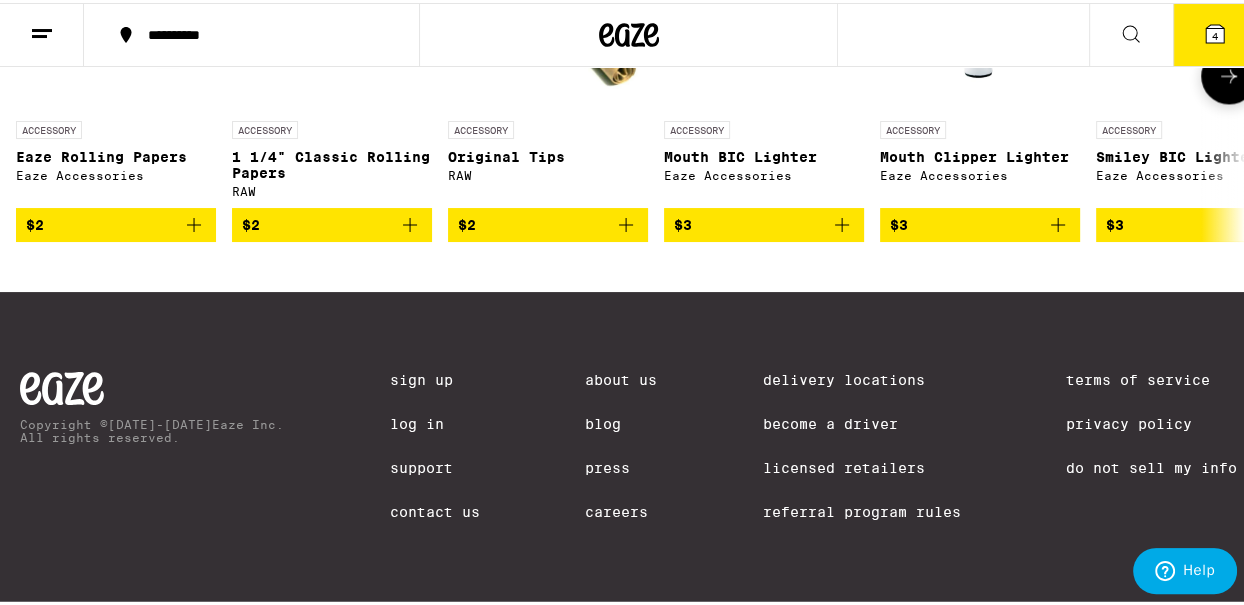 click at bounding box center [1229, 73] 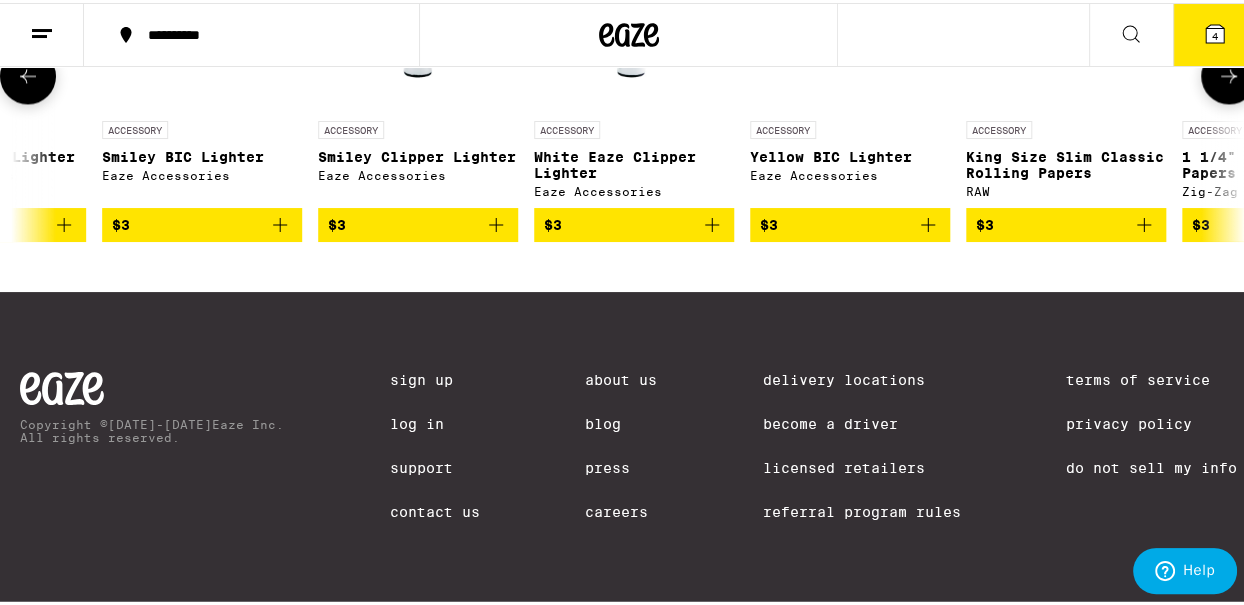 click at bounding box center [1229, 73] 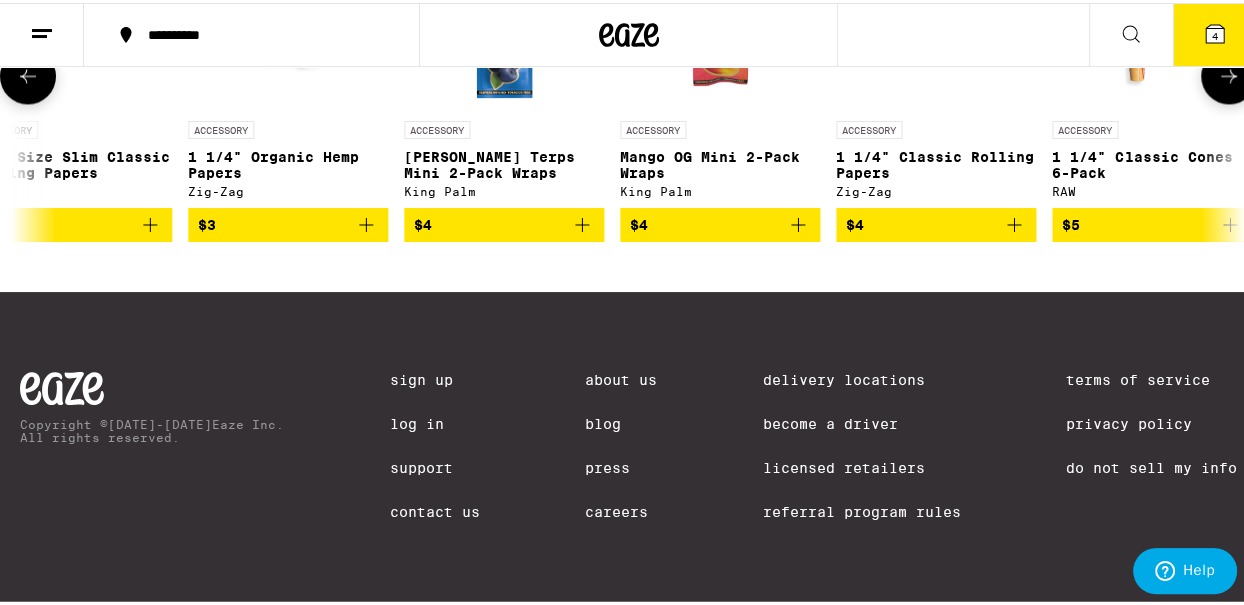 scroll, scrollTop: 0, scrollLeft: 1988, axis: horizontal 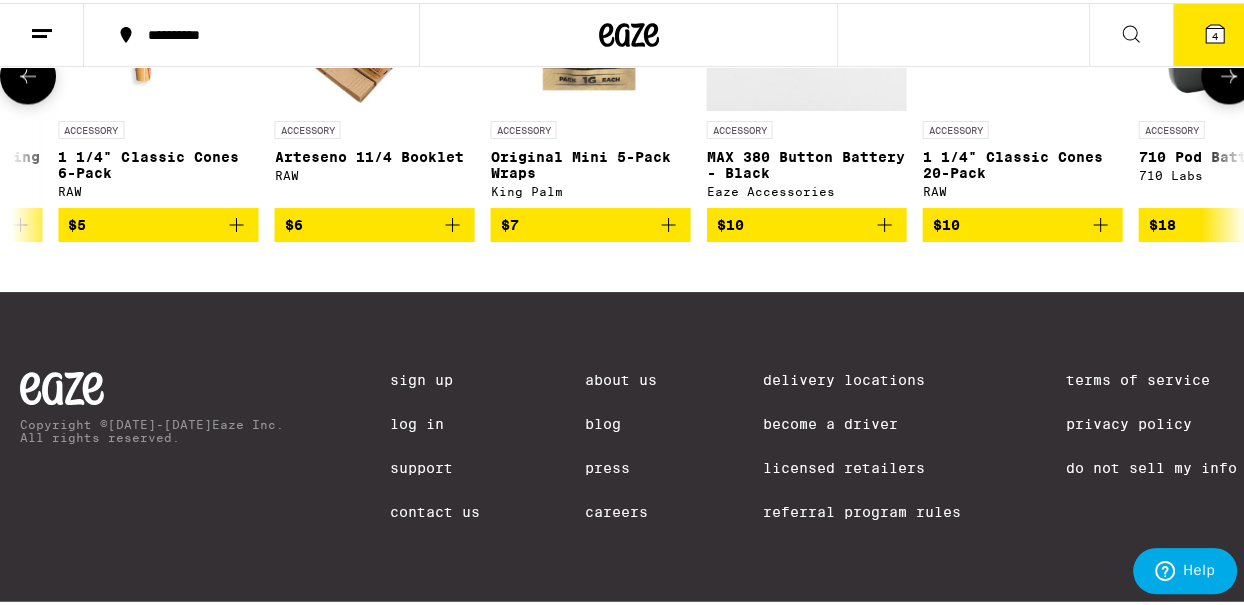 click 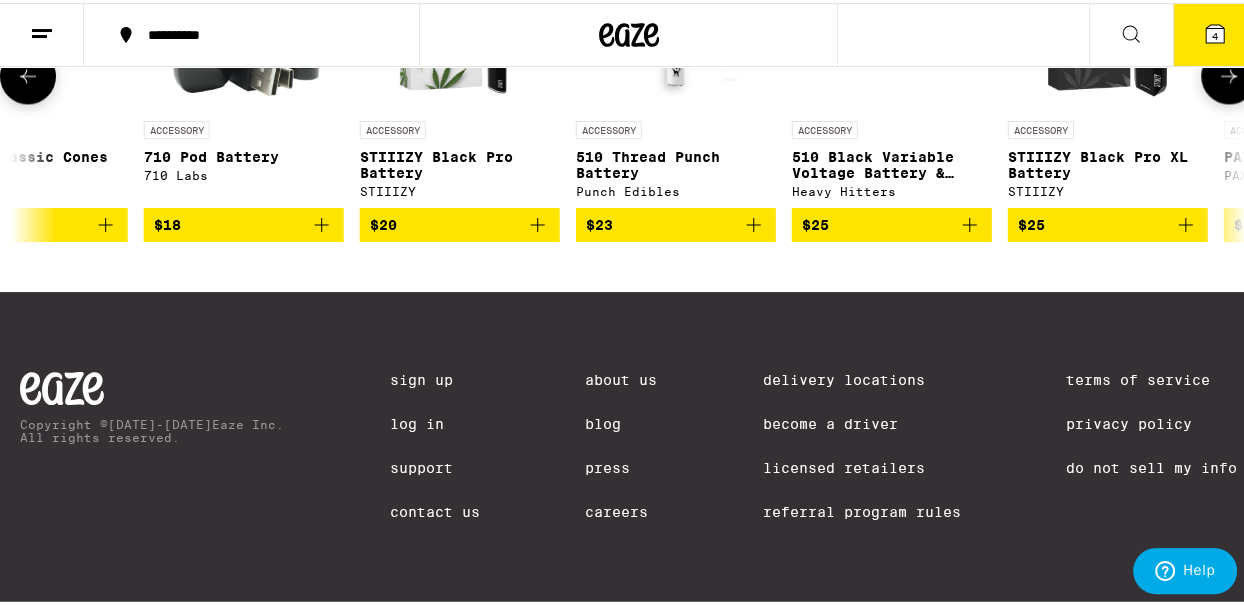 scroll, scrollTop: 0, scrollLeft: 3976, axis: horizontal 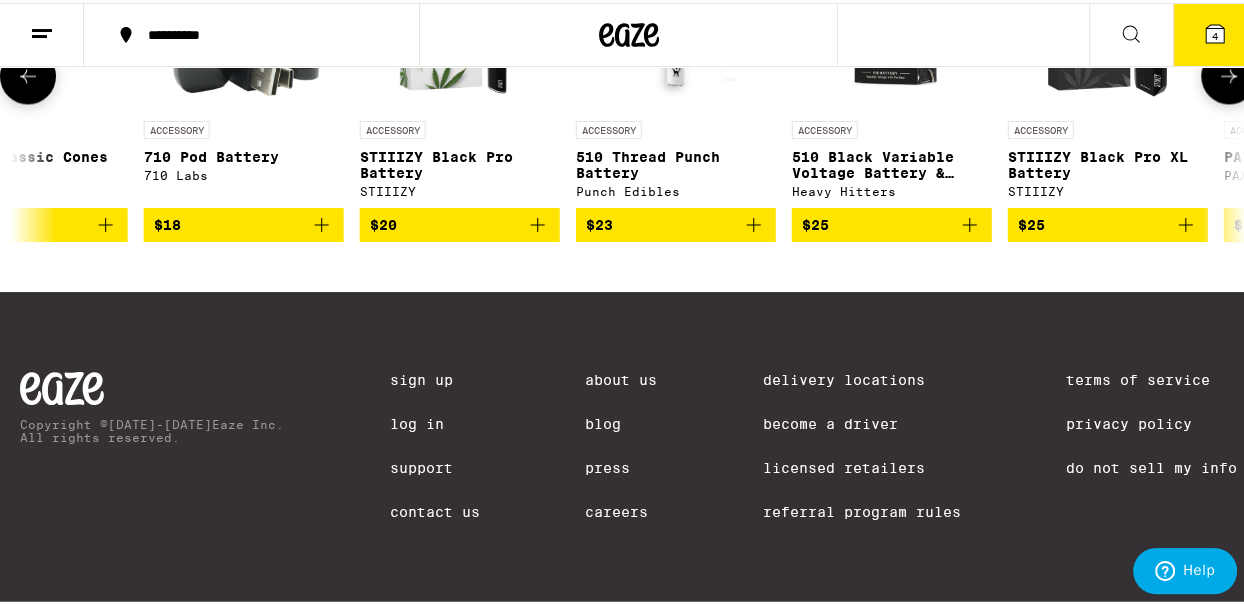 click 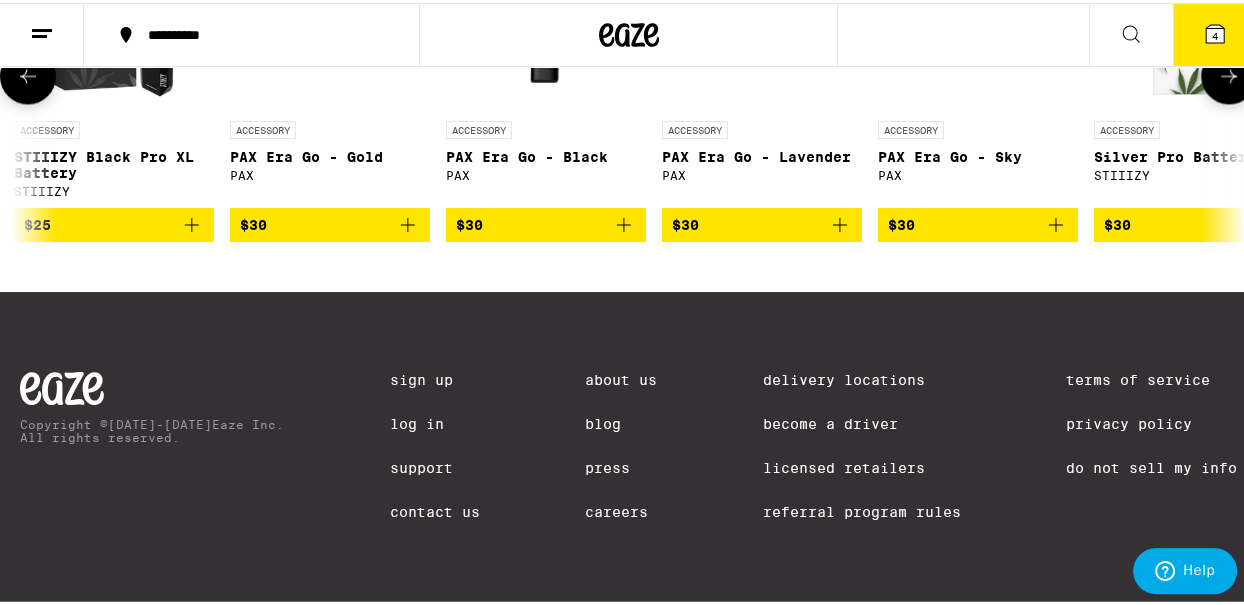 click 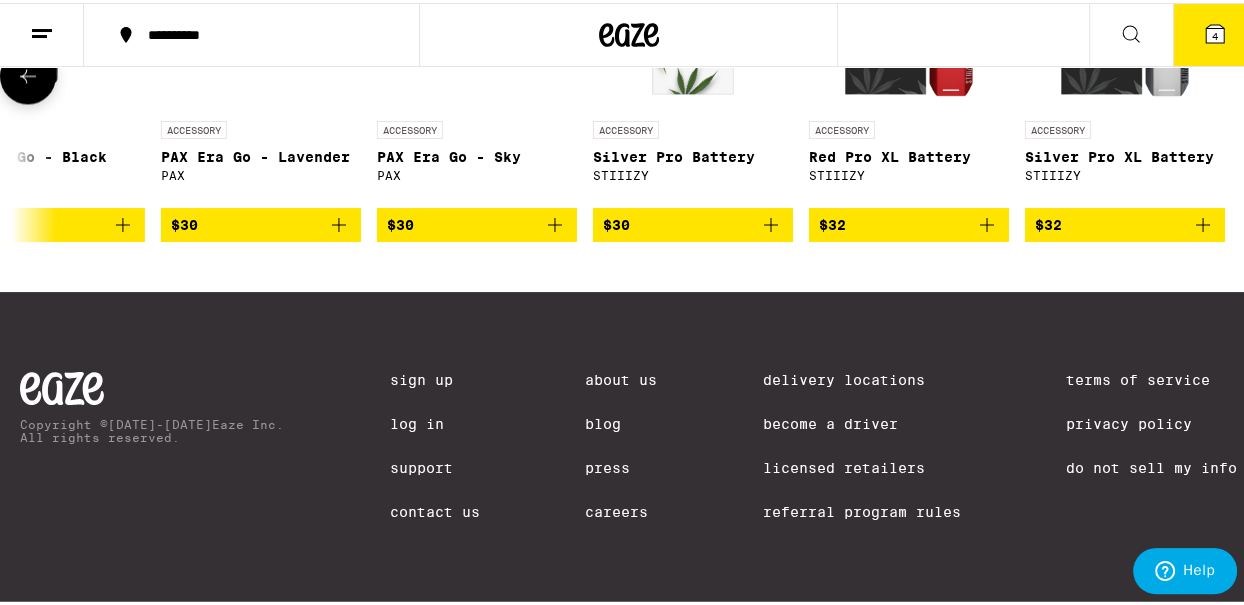 scroll, scrollTop: 0, scrollLeft: 5484, axis: horizontal 